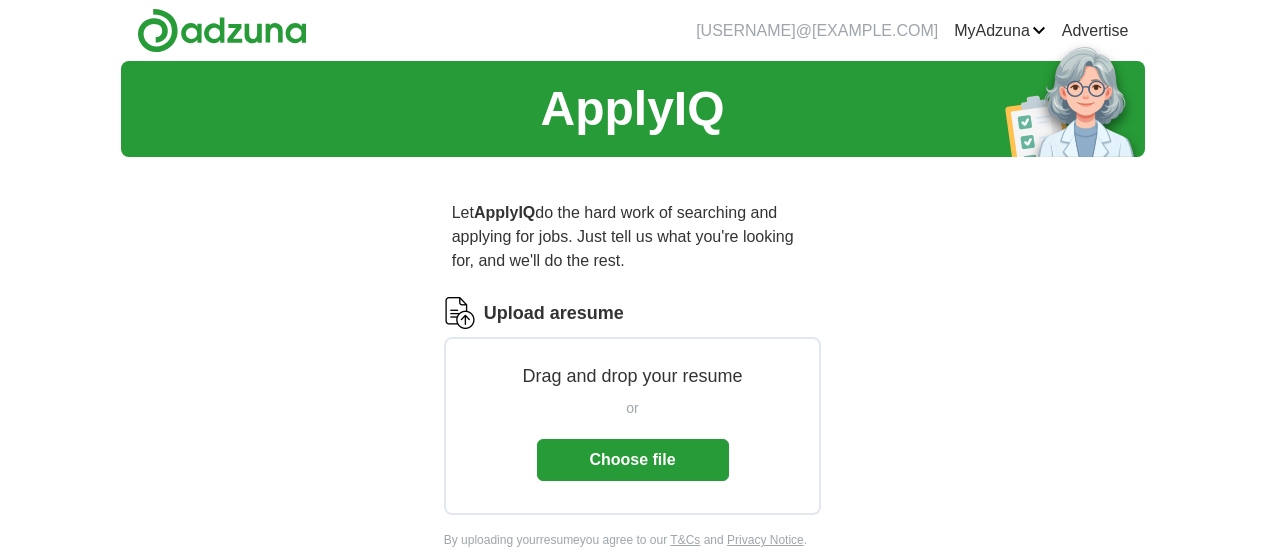 scroll, scrollTop: 0, scrollLeft: 0, axis: both 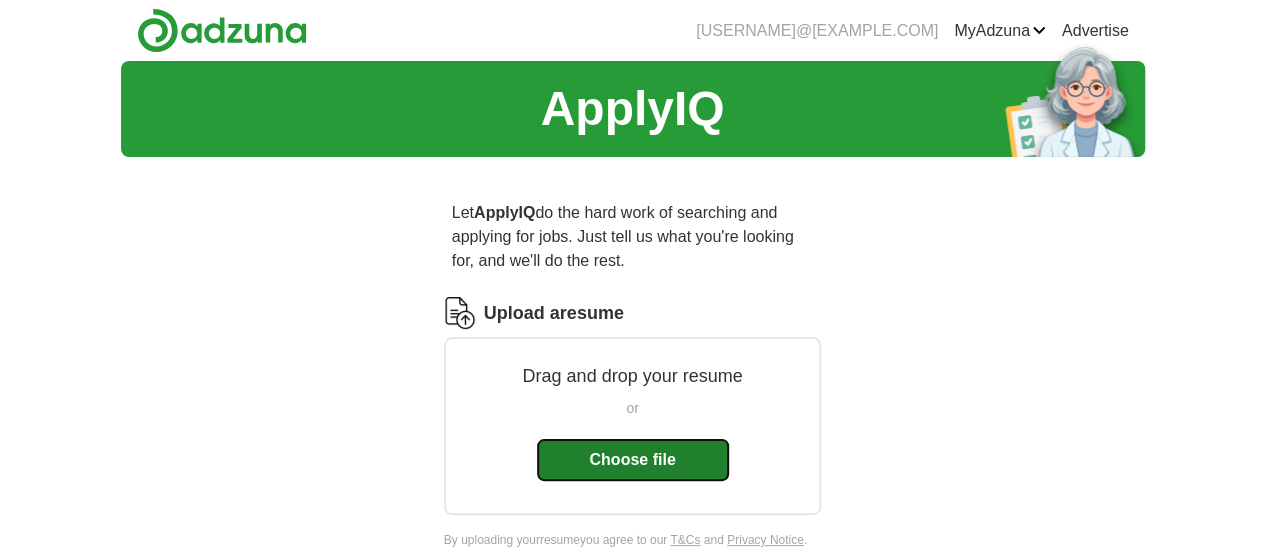 click on "Choose file" at bounding box center (633, 460) 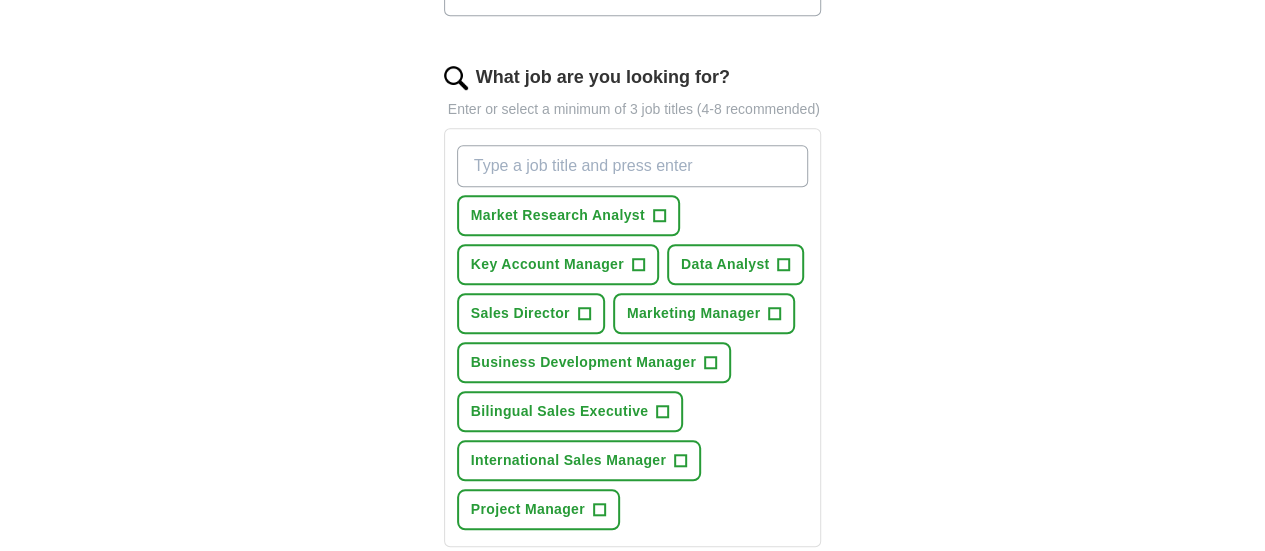 scroll, scrollTop: 633, scrollLeft: 0, axis: vertical 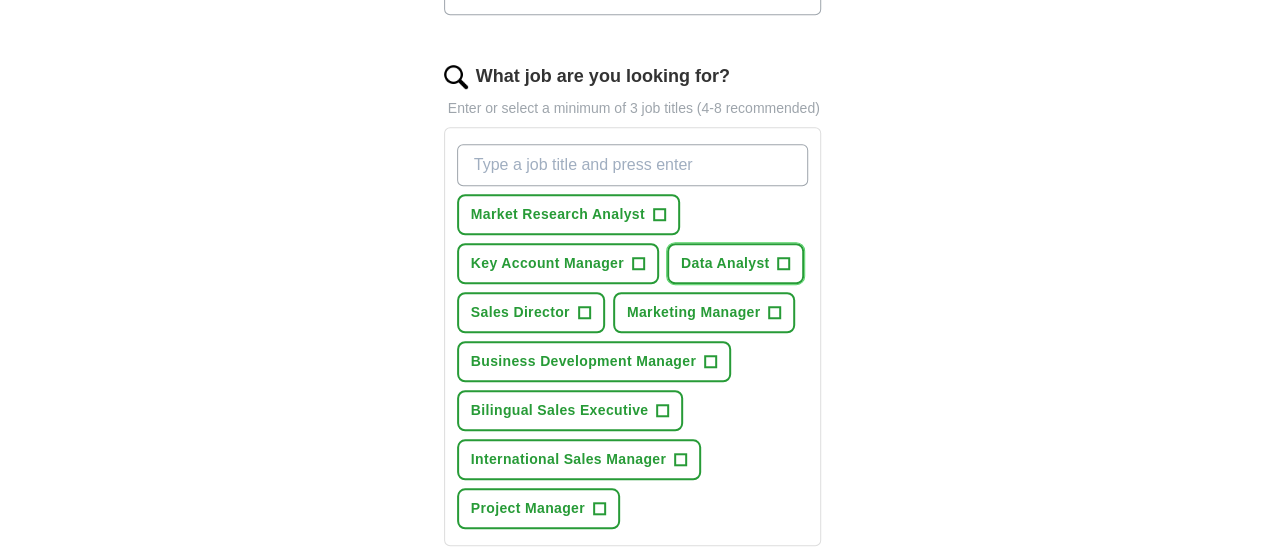 click on "+" at bounding box center [784, 264] 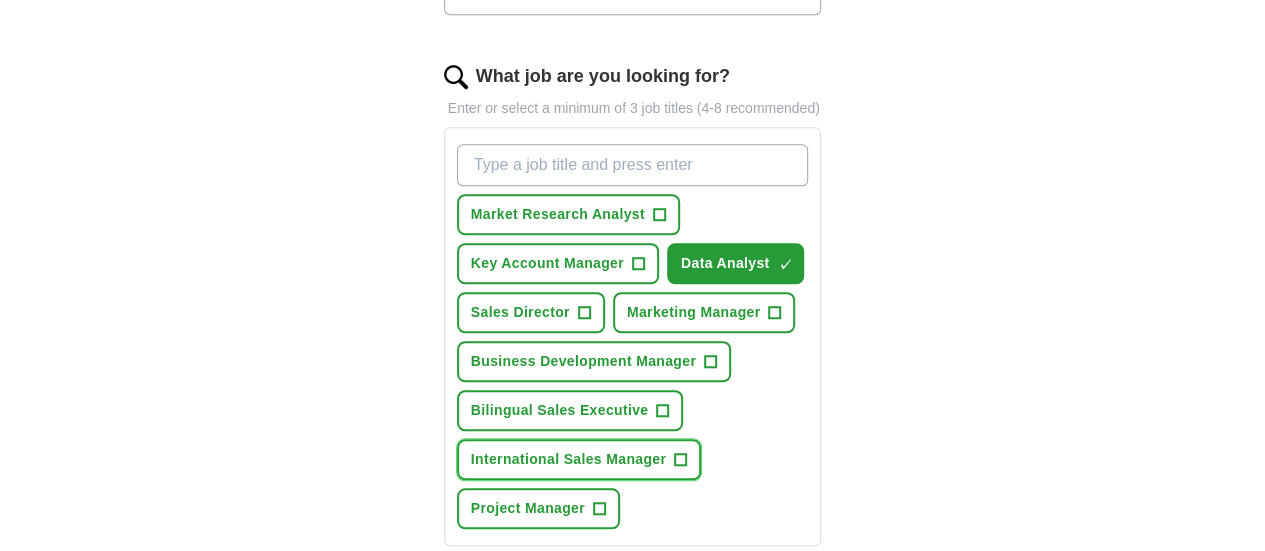click on "International Sales Manager +" at bounding box center [579, 459] 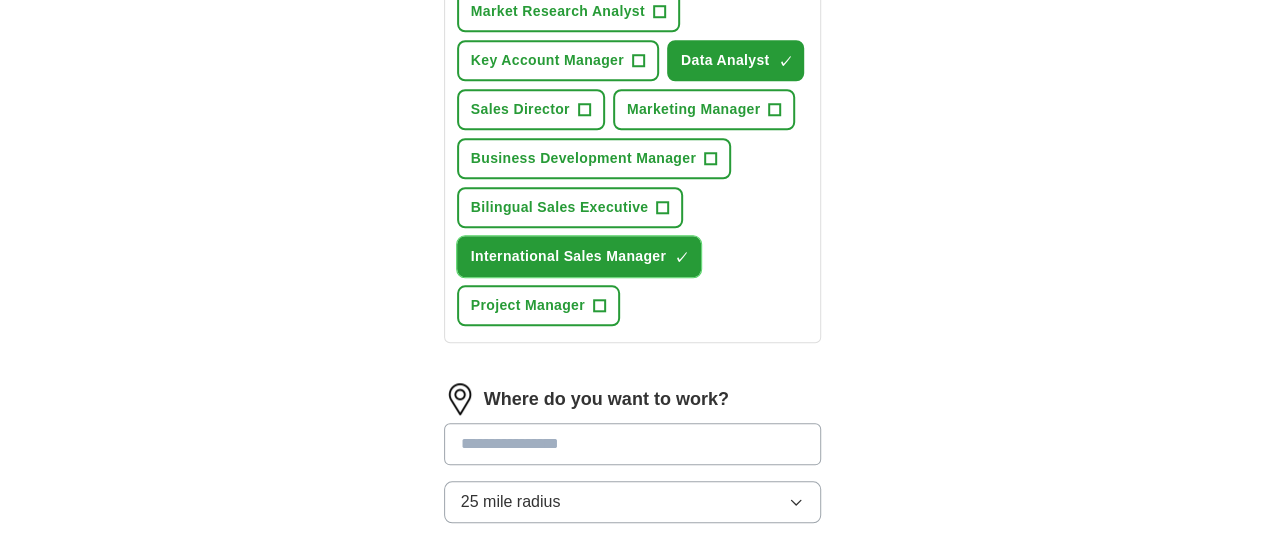 scroll, scrollTop: 842, scrollLeft: 0, axis: vertical 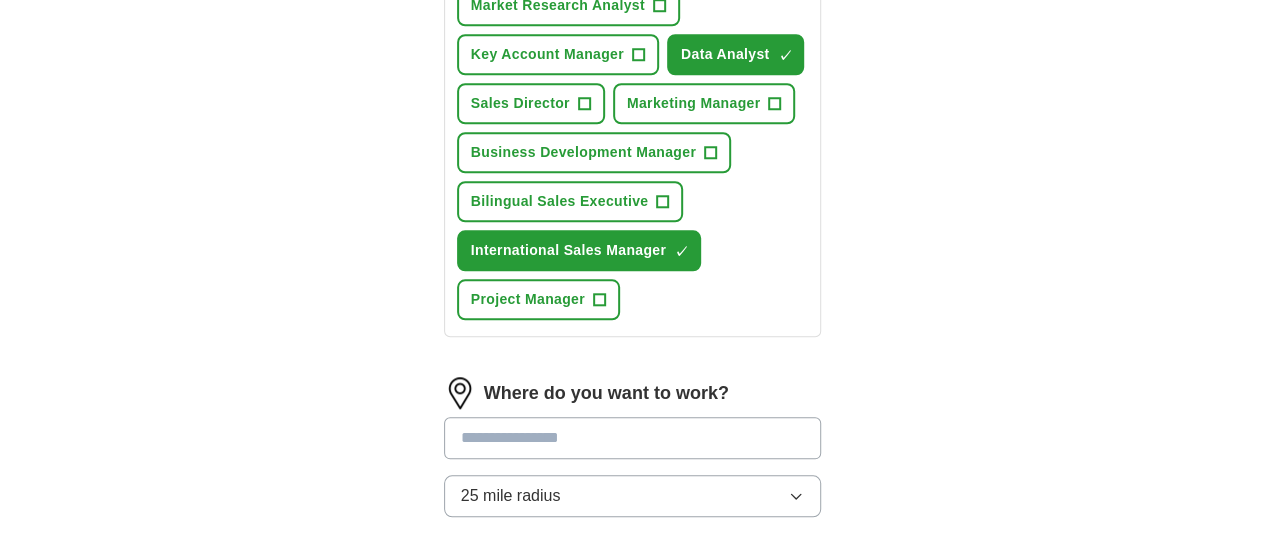 click at bounding box center [633, 438] 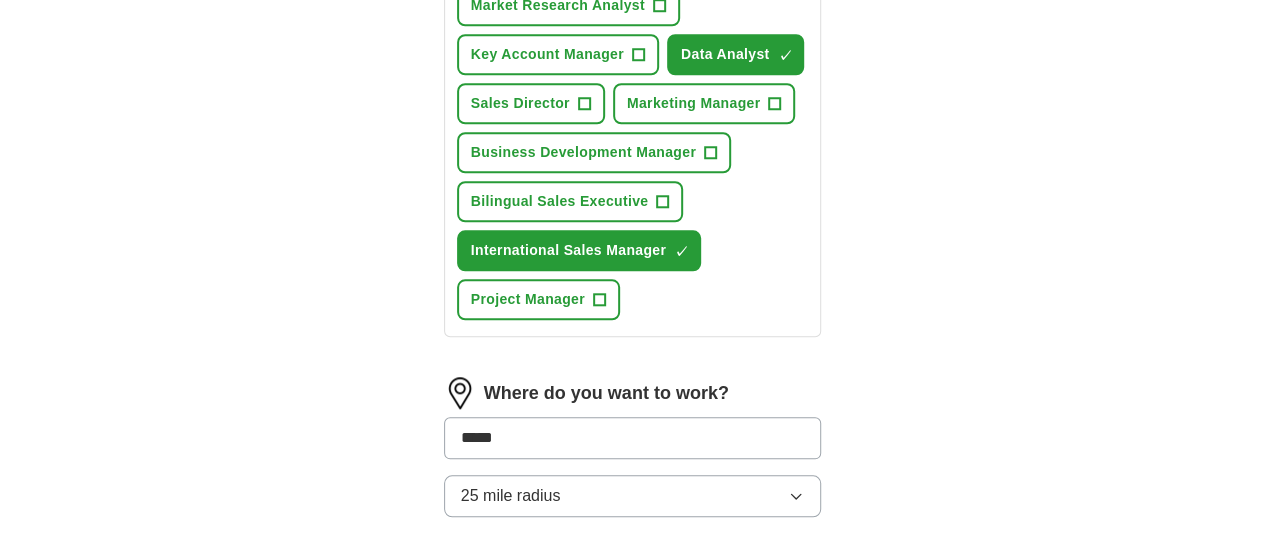 type on "******" 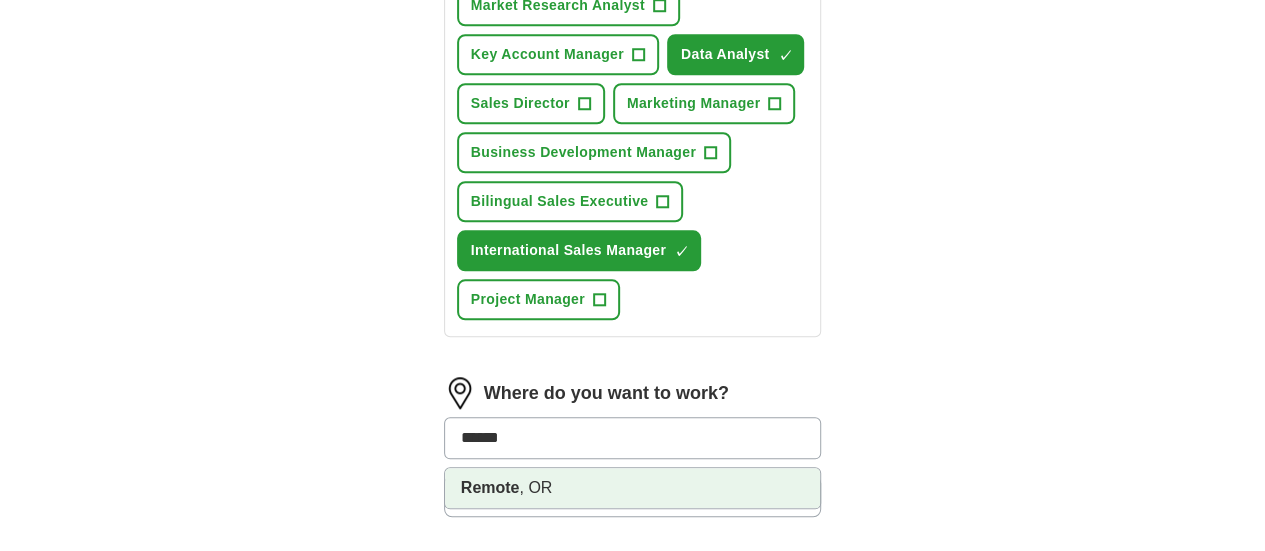 click on "Remote" at bounding box center [490, 487] 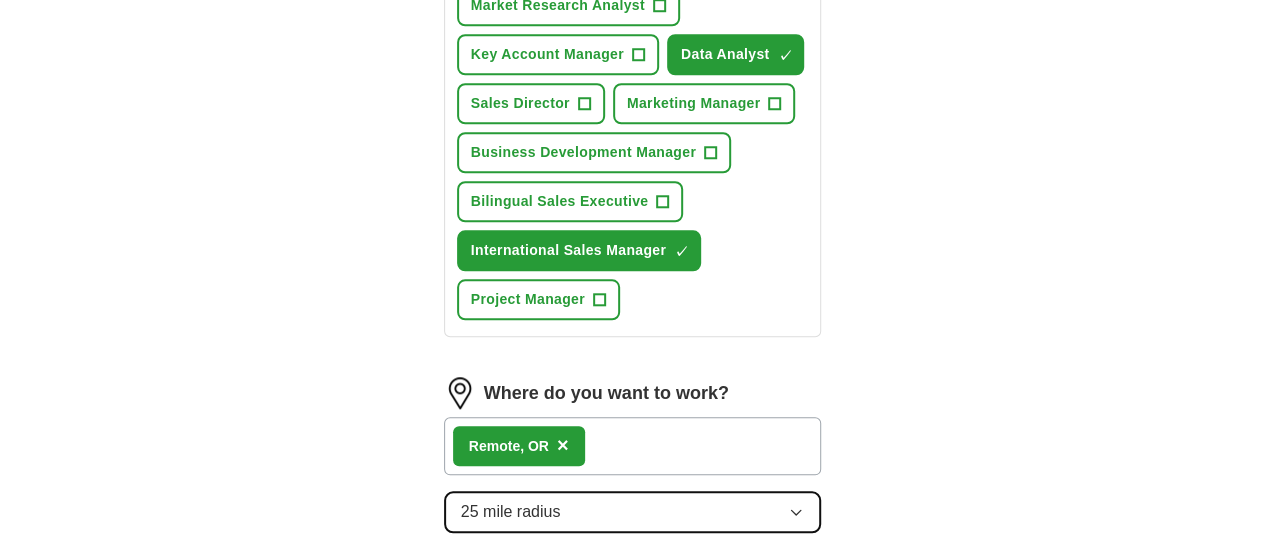 click on "25 mile radius" at bounding box center [633, 512] 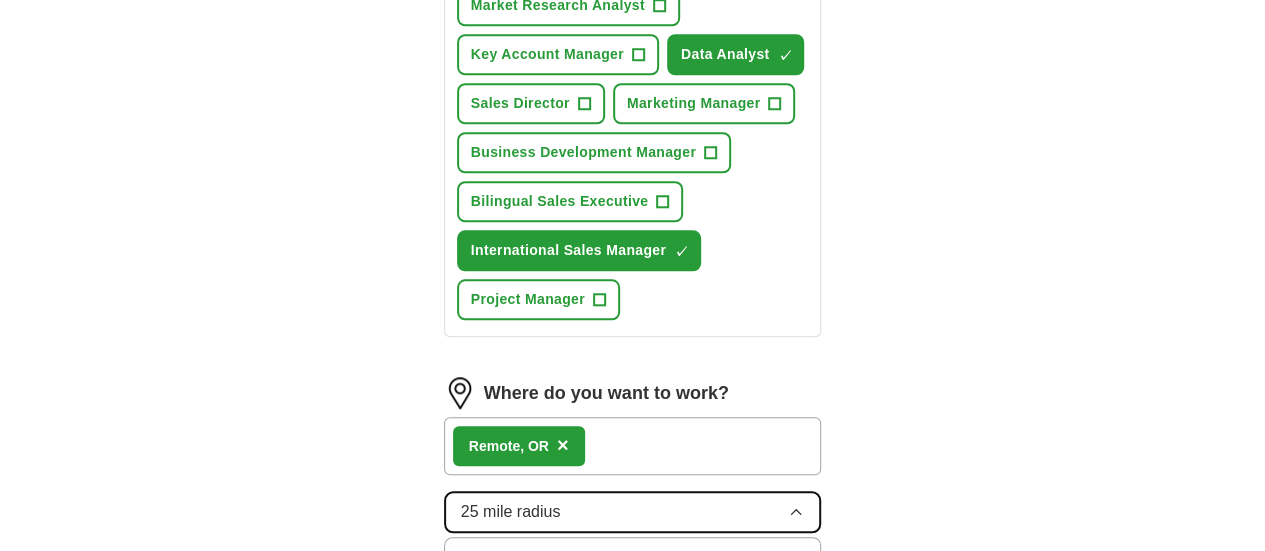 scroll, scrollTop: 837, scrollLeft: 0, axis: vertical 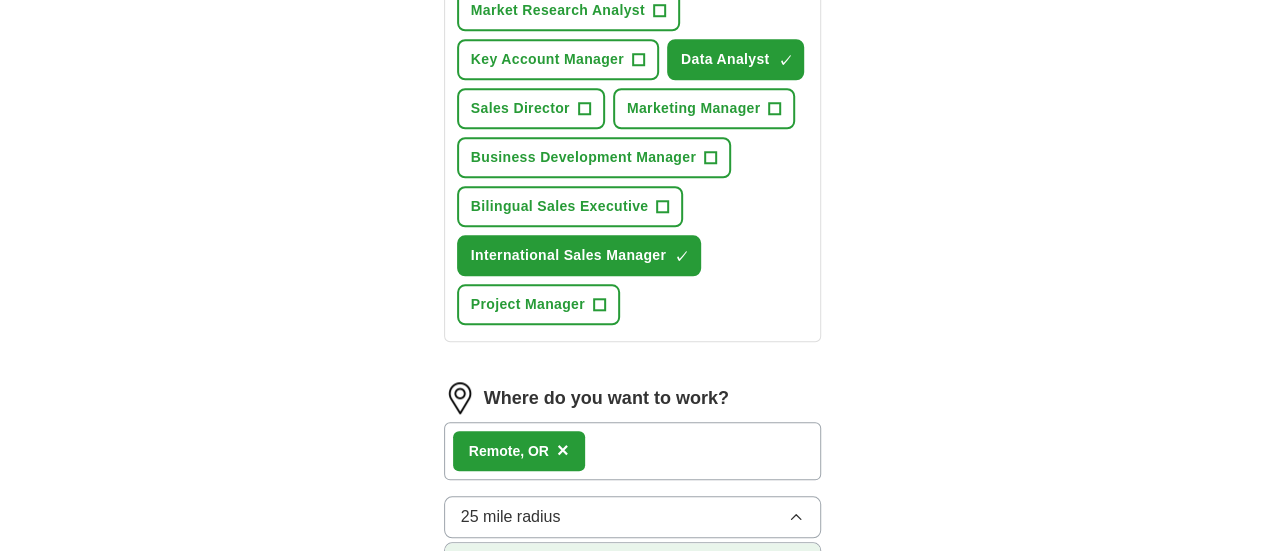 click on "Only in" at bounding box center (633, 563) 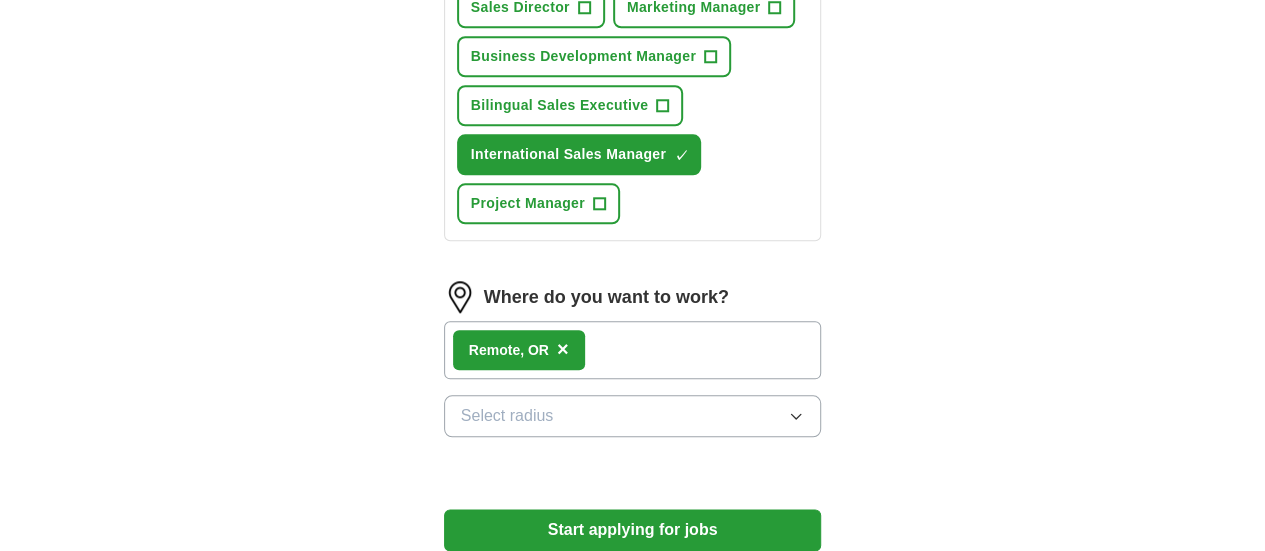 scroll, scrollTop: 967, scrollLeft: 0, axis: vertical 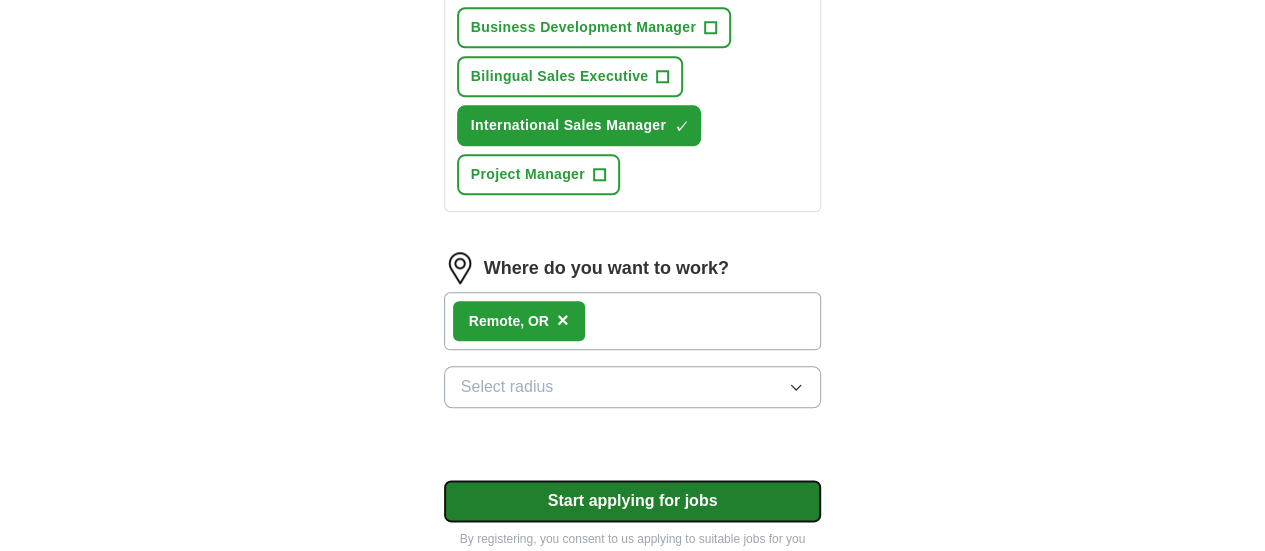 click on "Start applying for jobs" at bounding box center [633, 501] 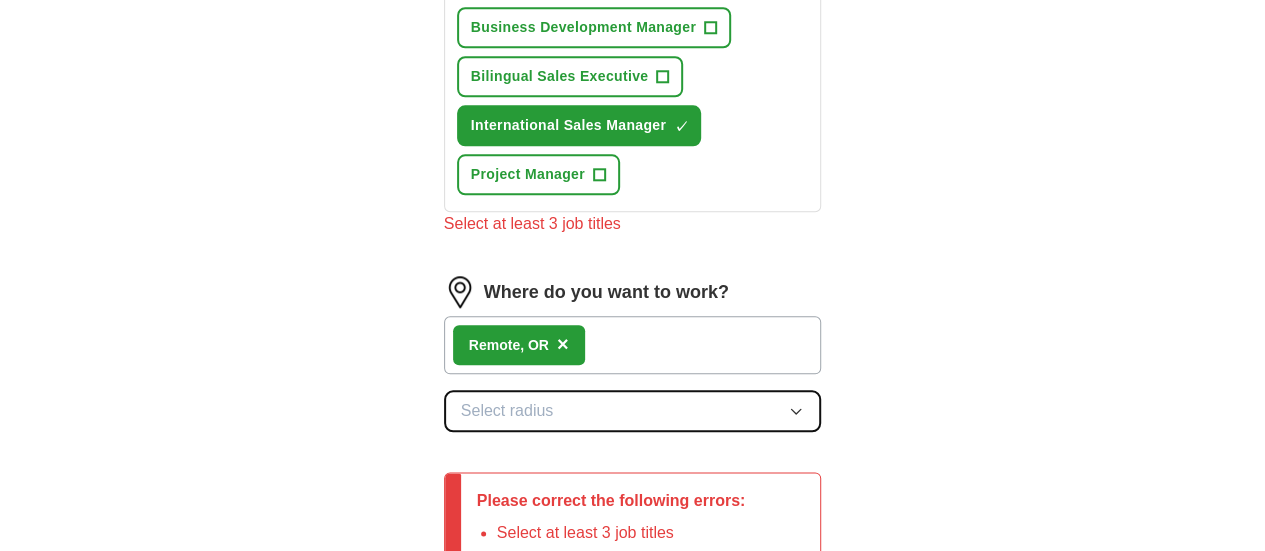 click on "Select radius" at bounding box center (633, 411) 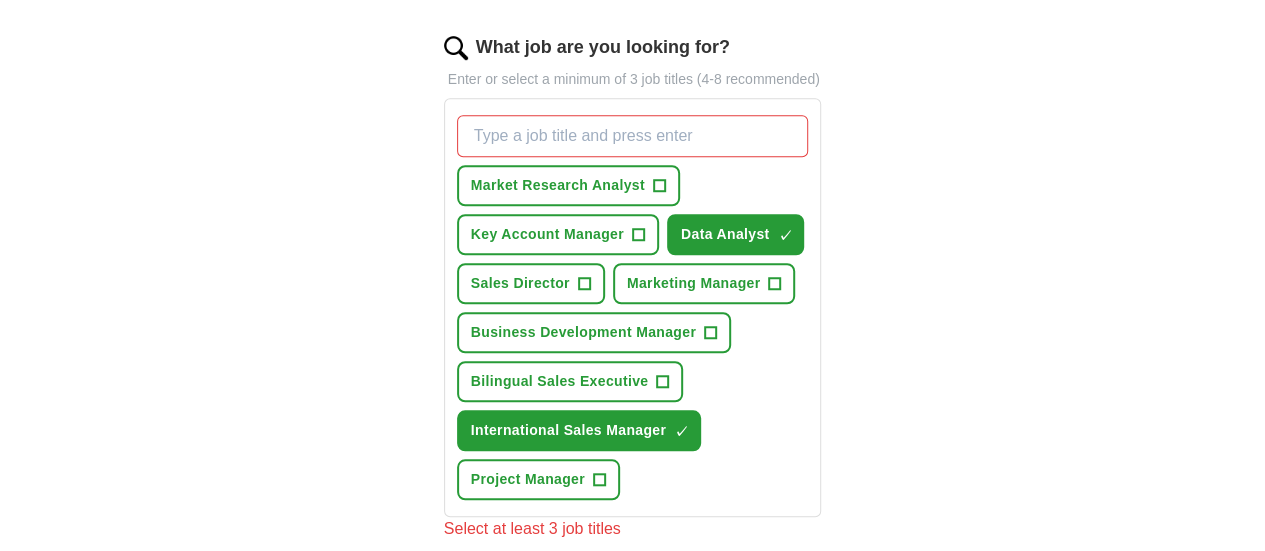 scroll, scrollTop: 666, scrollLeft: 0, axis: vertical 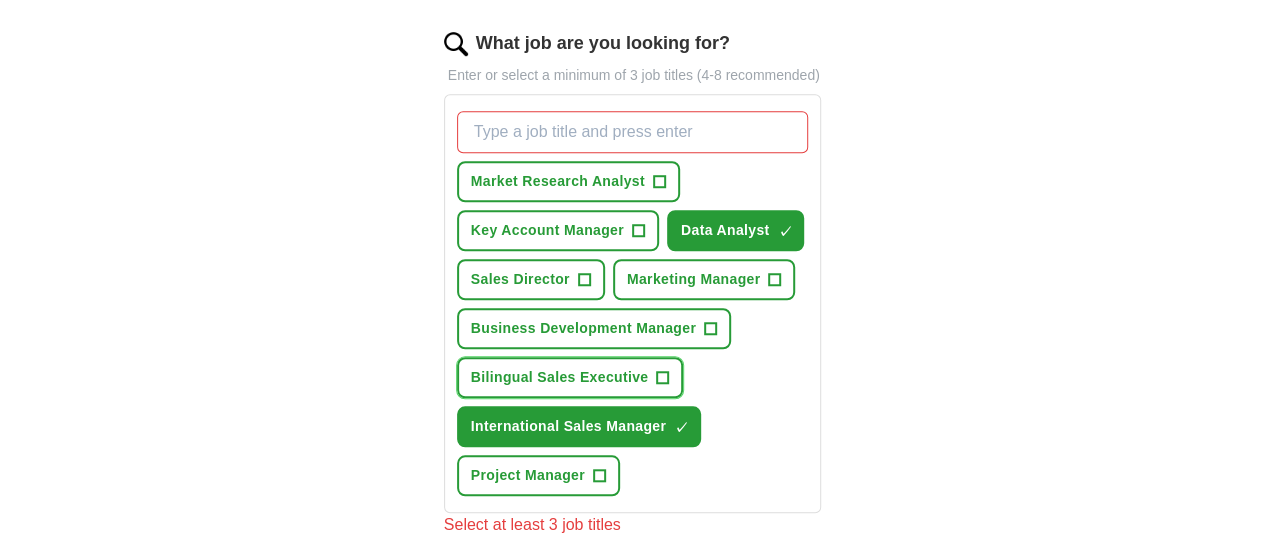 click on "Bilingual Sales Executive" at bounding box center [560, 377] 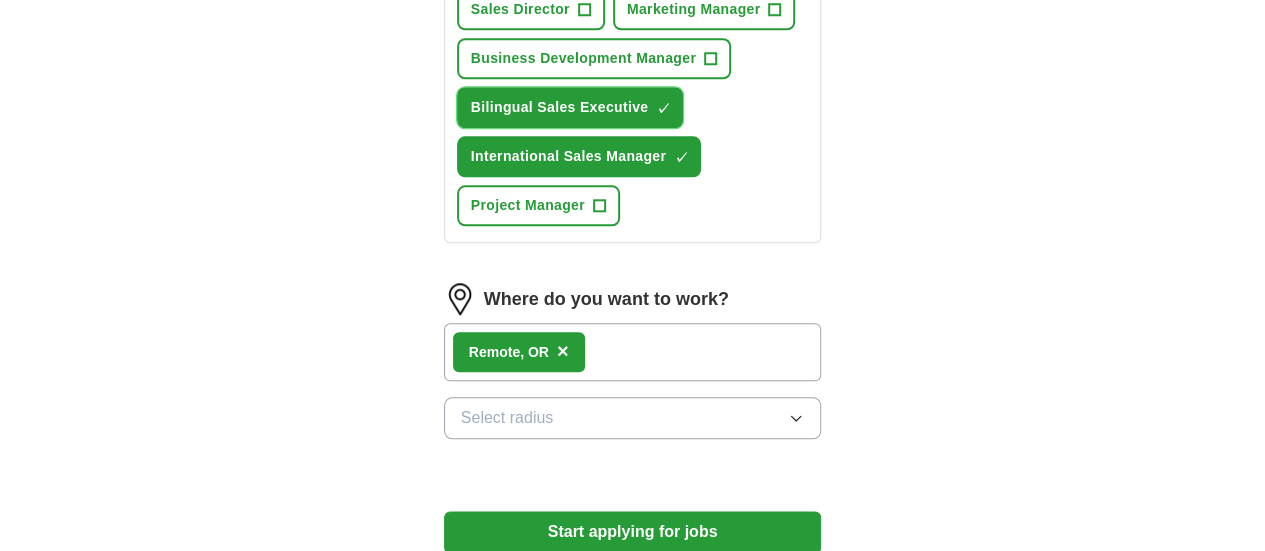 scroll, scrollTop: 945, scrollLeft: 0, axis: vertical 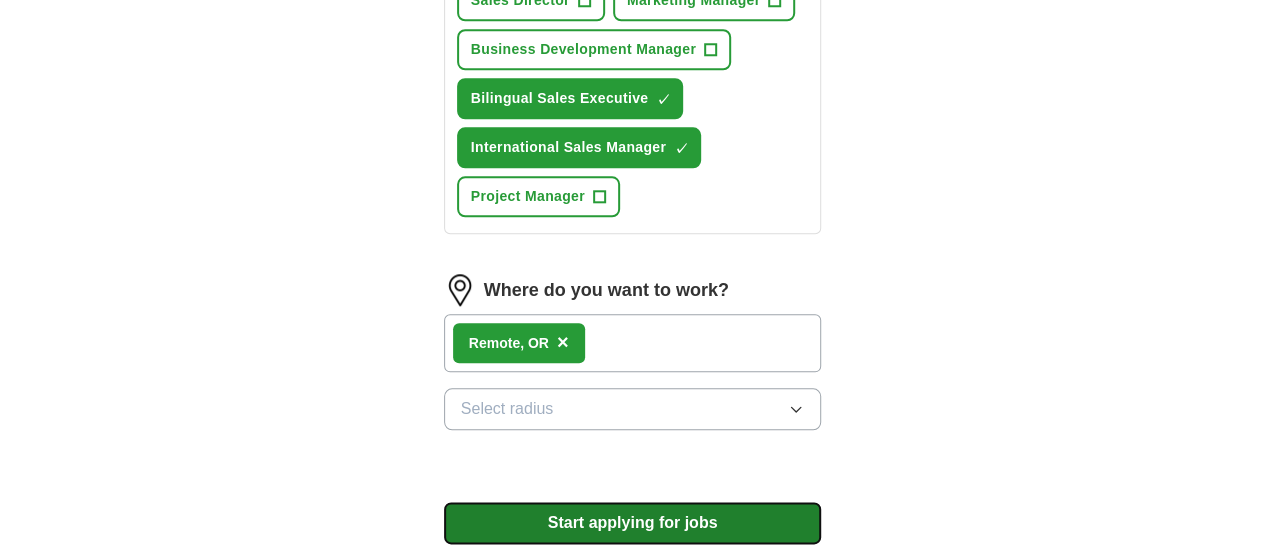 click on "Start applying for jobs" at bounding box center (633, 523) 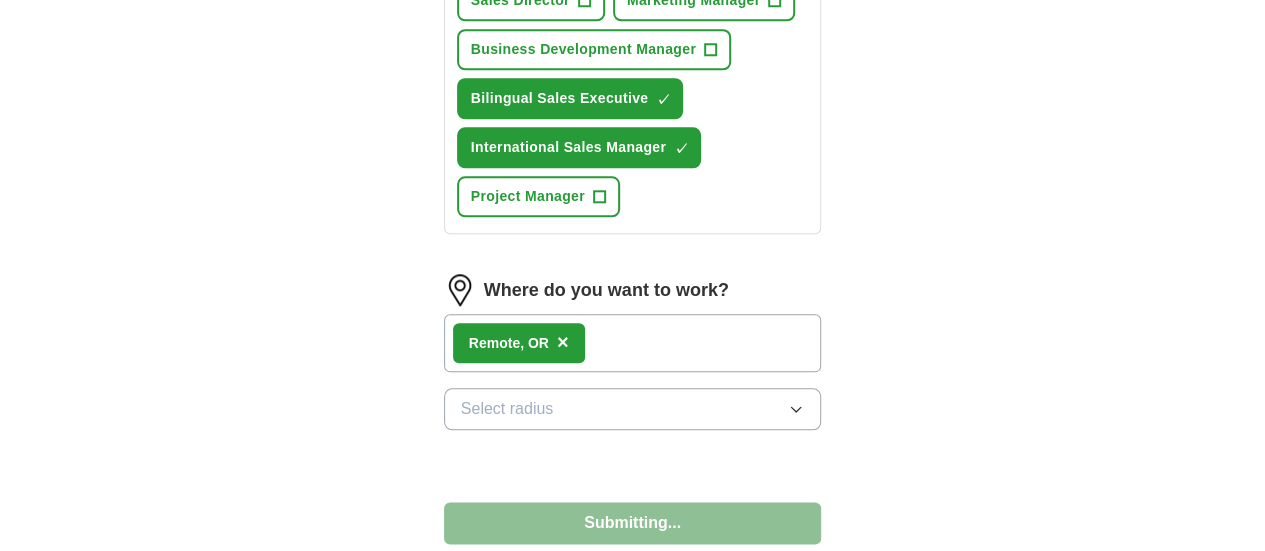 select on "**" 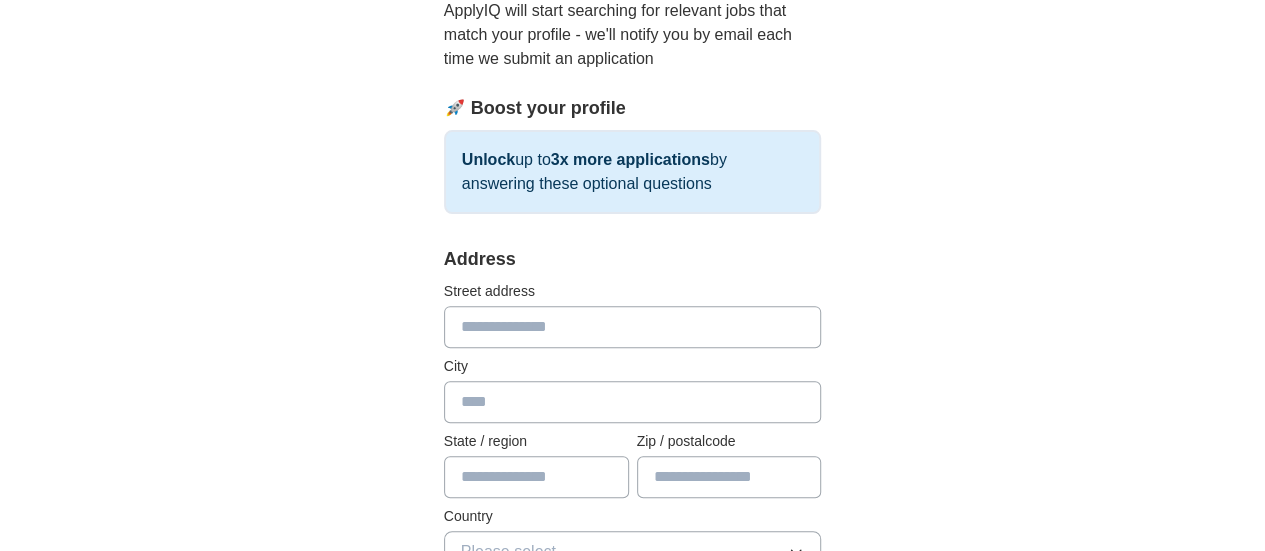 scroll, scrollTop: 232, scrollLeft: 0, axis: vertical 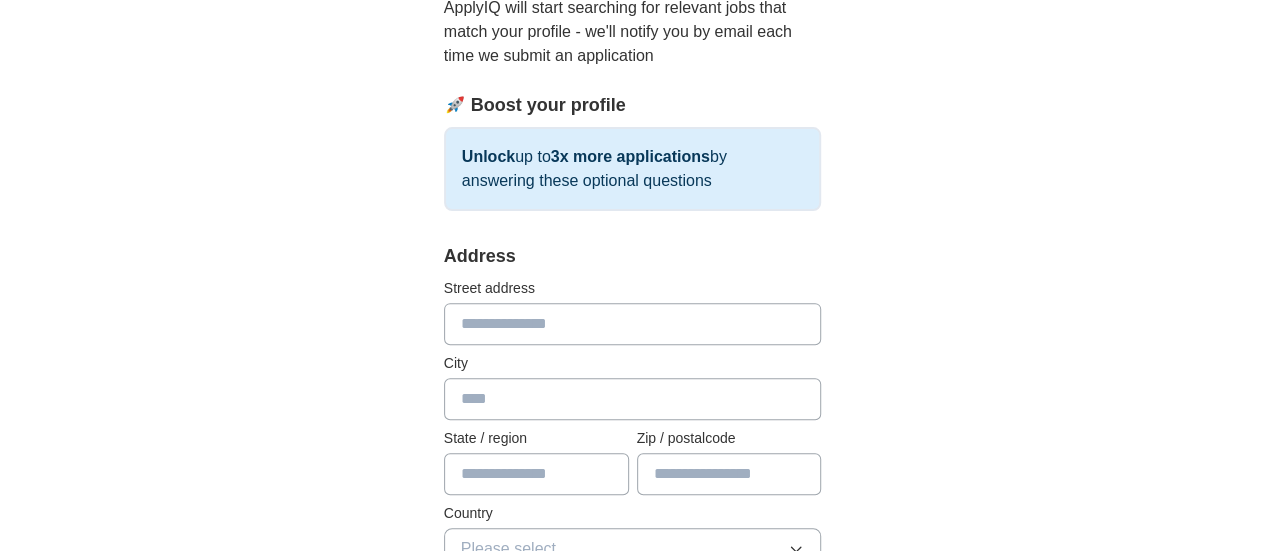 click at bounding box center (633, 324) 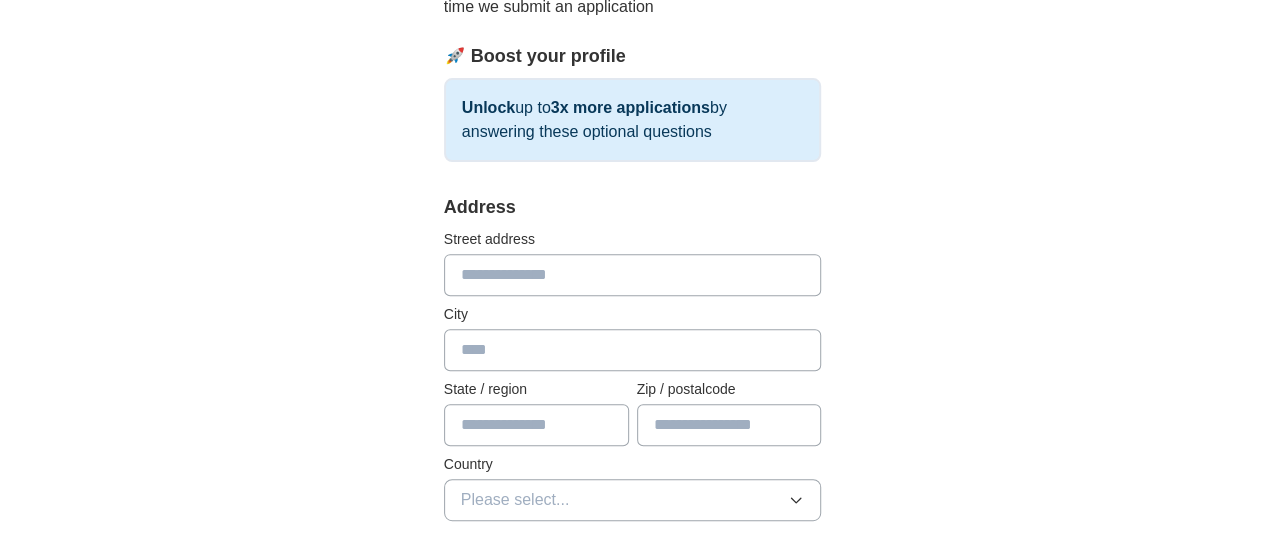 scroll, scrollTop: 276, scrollLeft: 0, axis: vertical 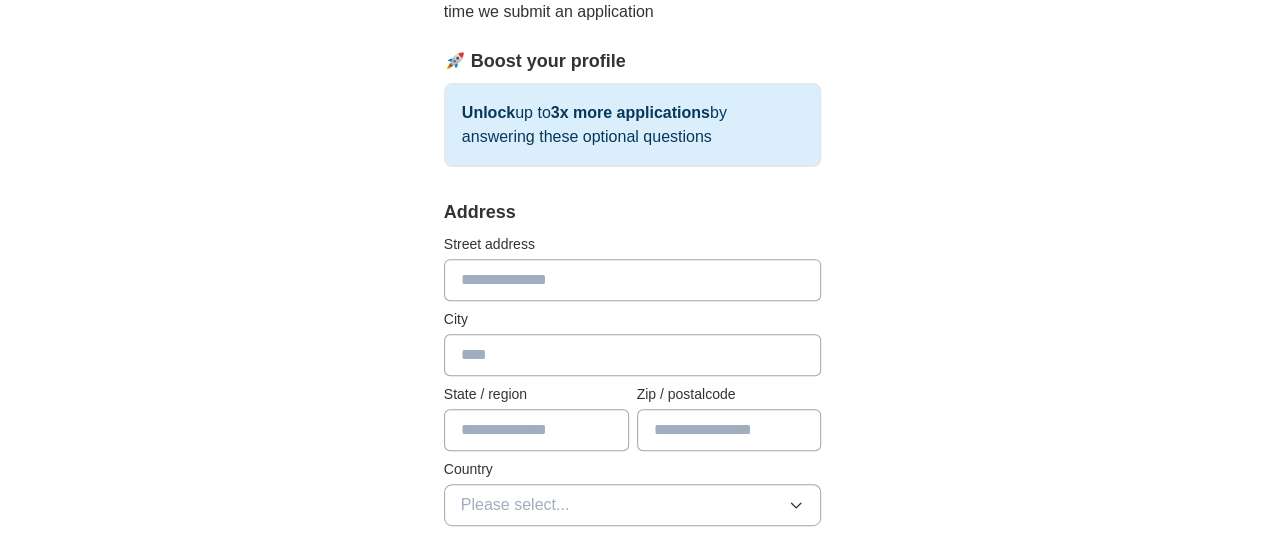 click at bounding box center [633, 280] 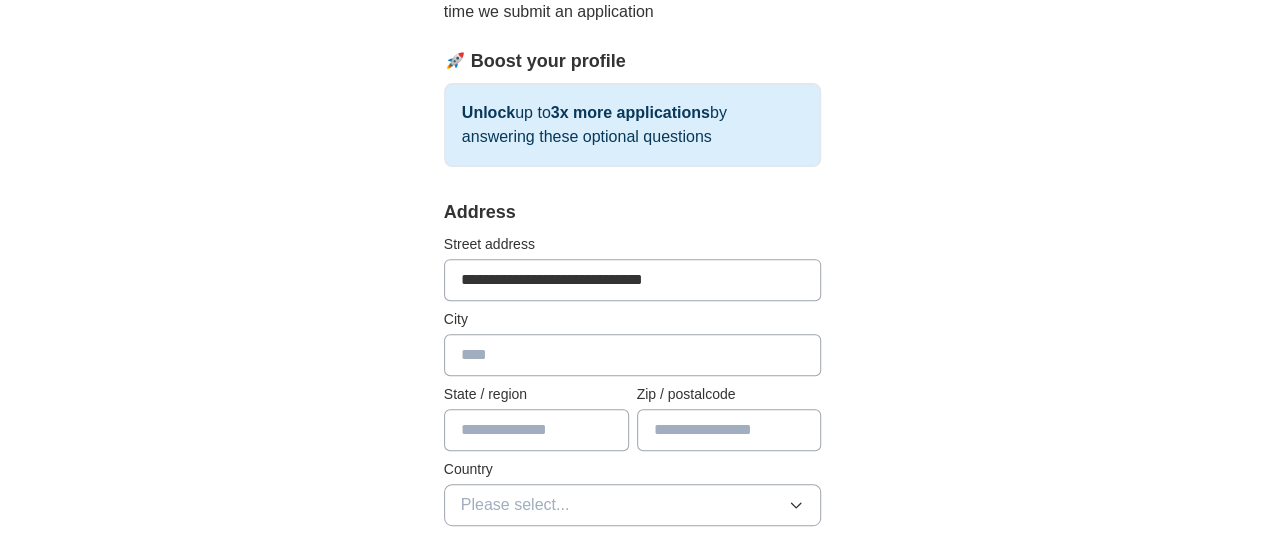 type on "**********" 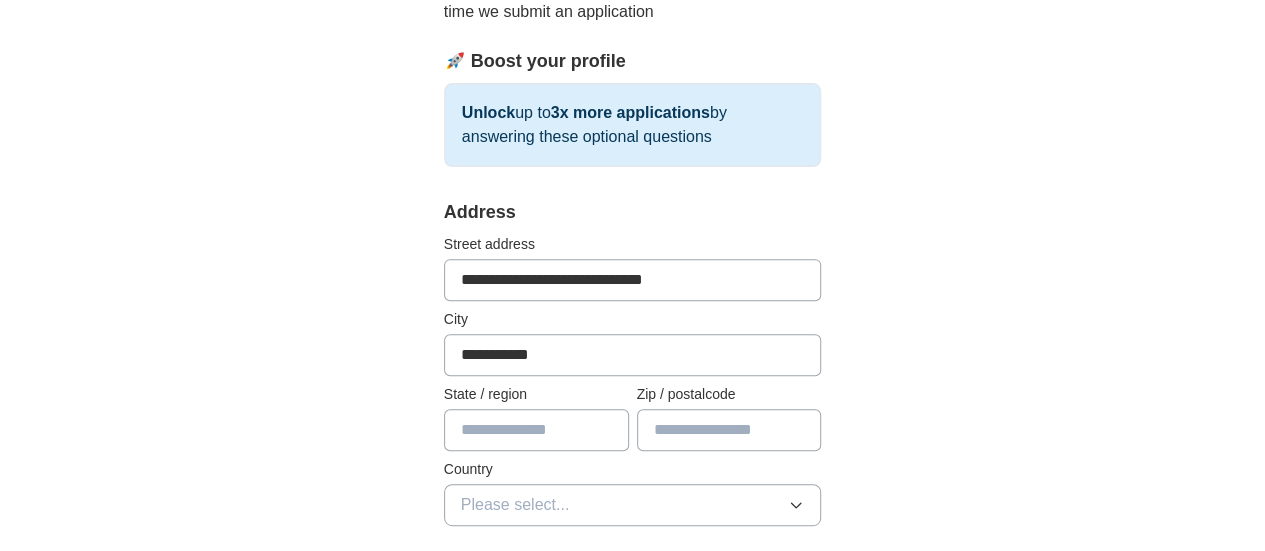 type on "*******" 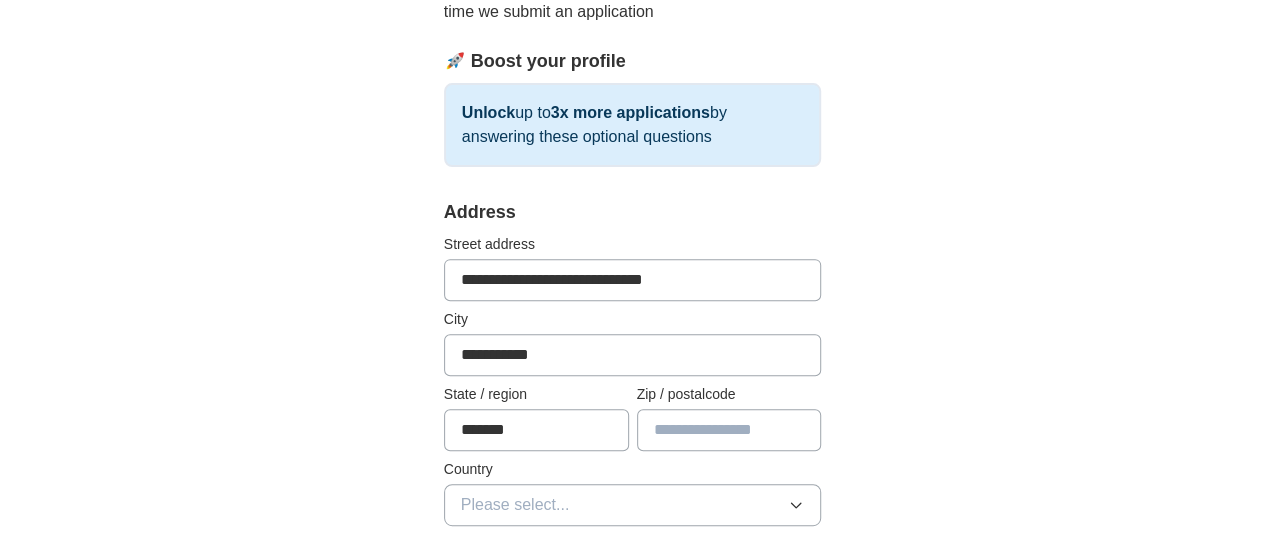 type on "*****" 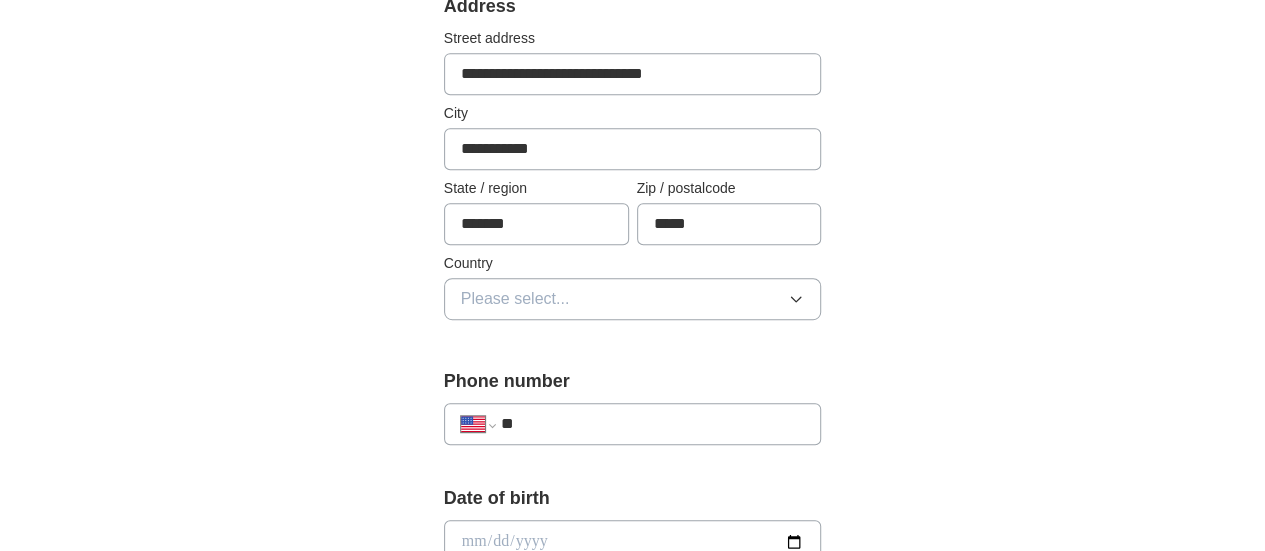 scroll, scrollTop: 498, scrollLeft: 0, axis: vertical 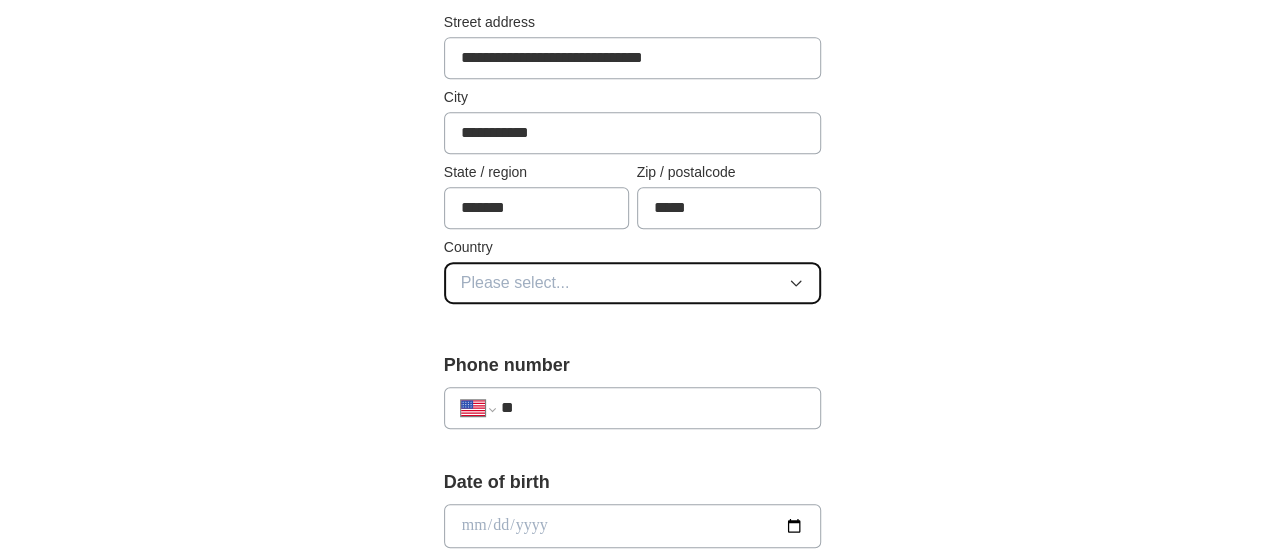 click on "Please select..." at bounding box center [633, 283] 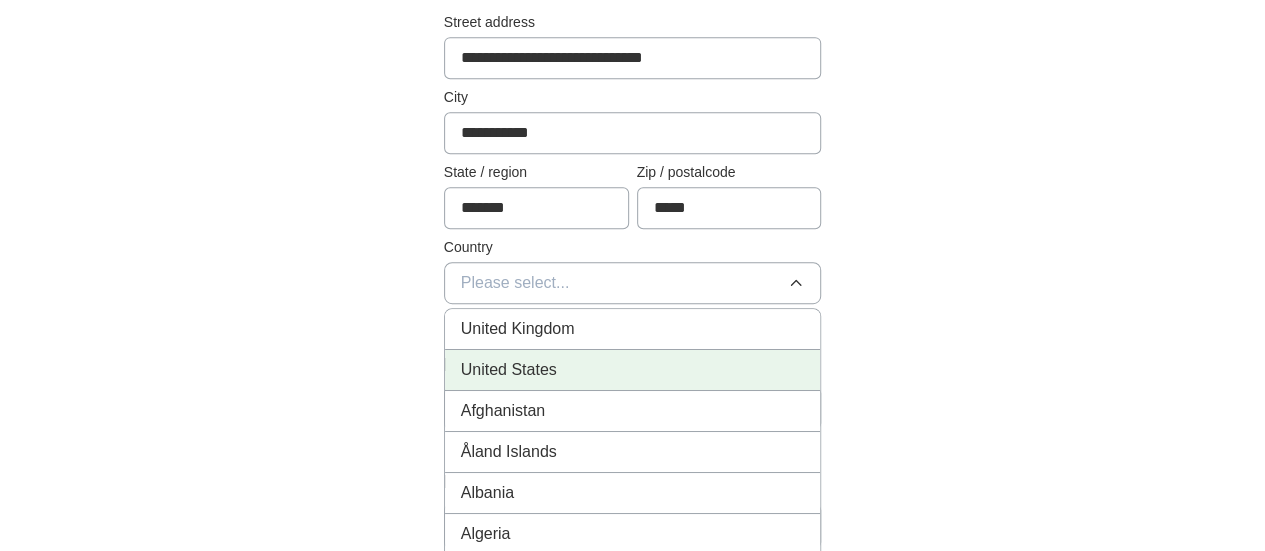 click on "United States" at bounding box center [633, 370] 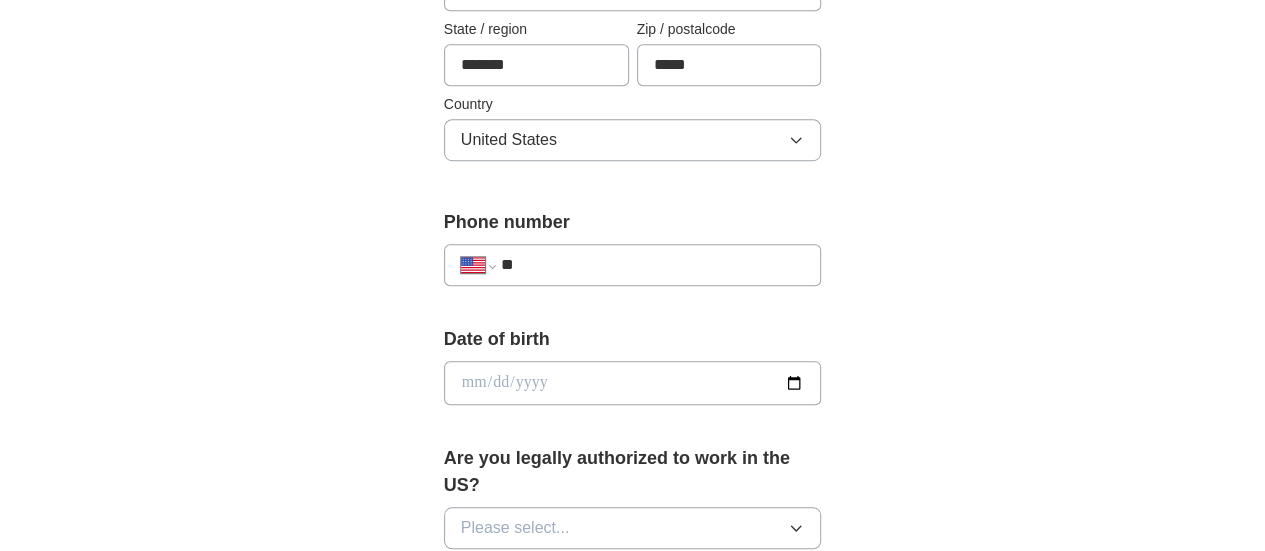 scroll, scrollTop: 654, scrollLeft: 0, axis: vertical 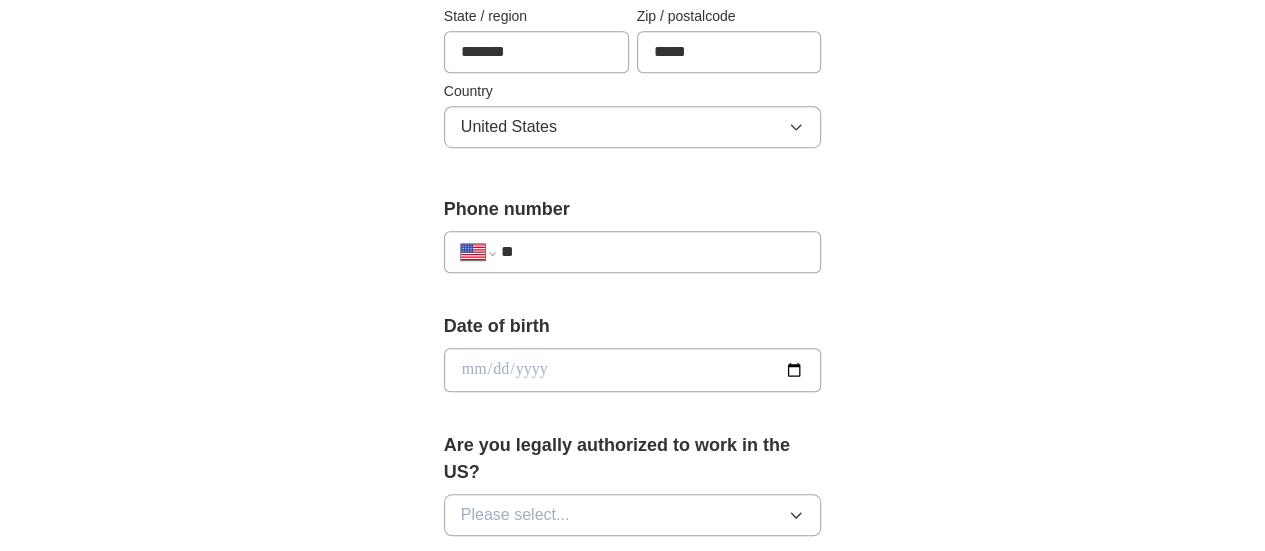 click on "**" at bounding box center [653, 252] 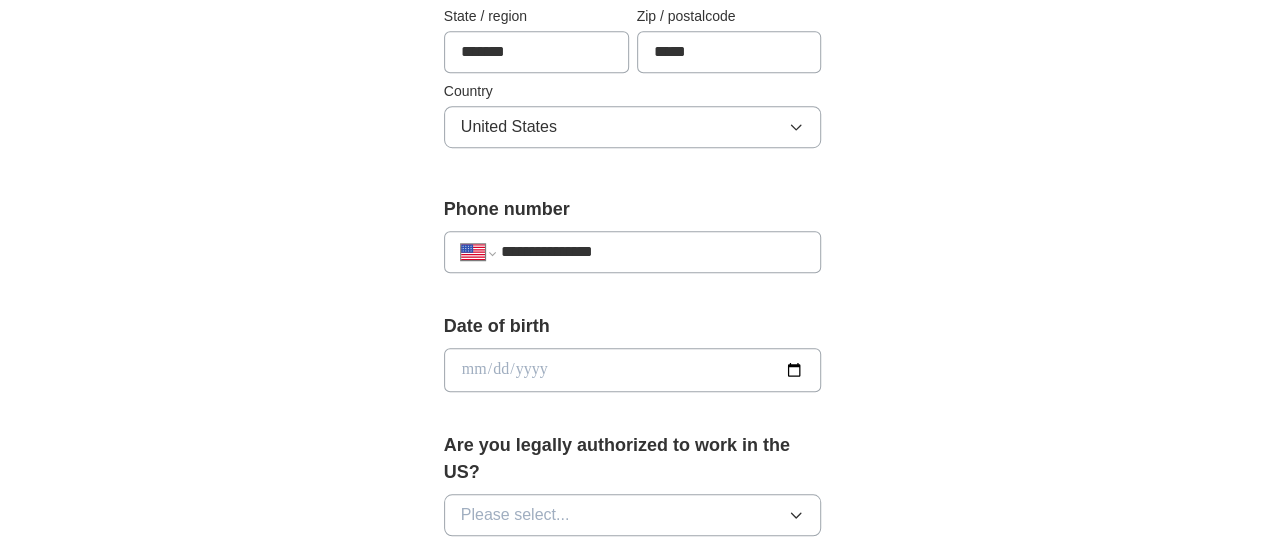 type on "**********" 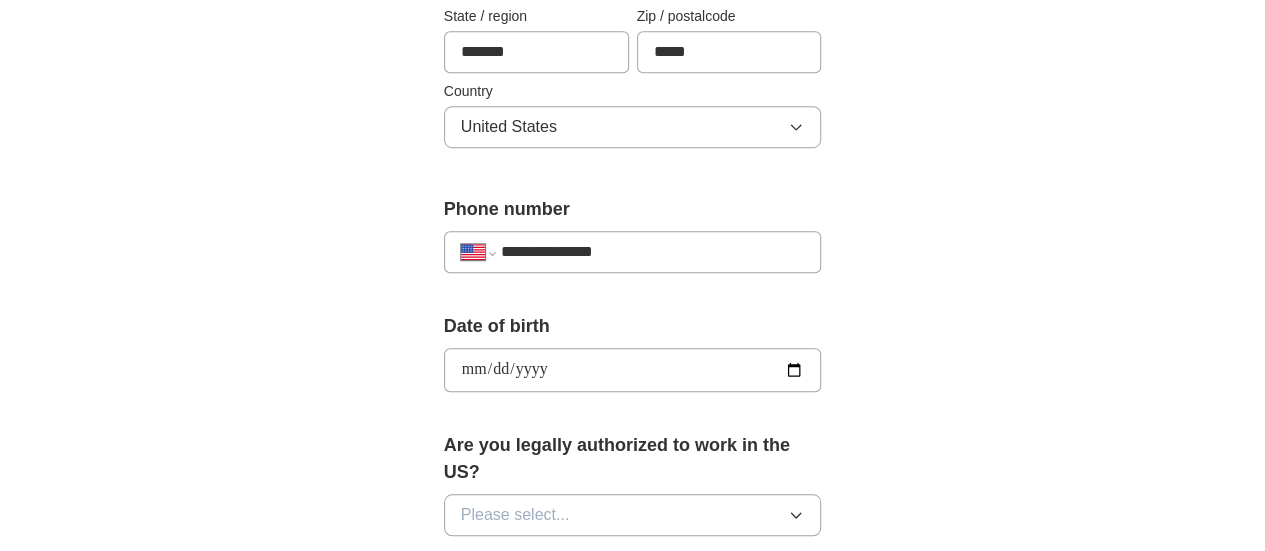 click on "**********" at bounding box center (633, 370) 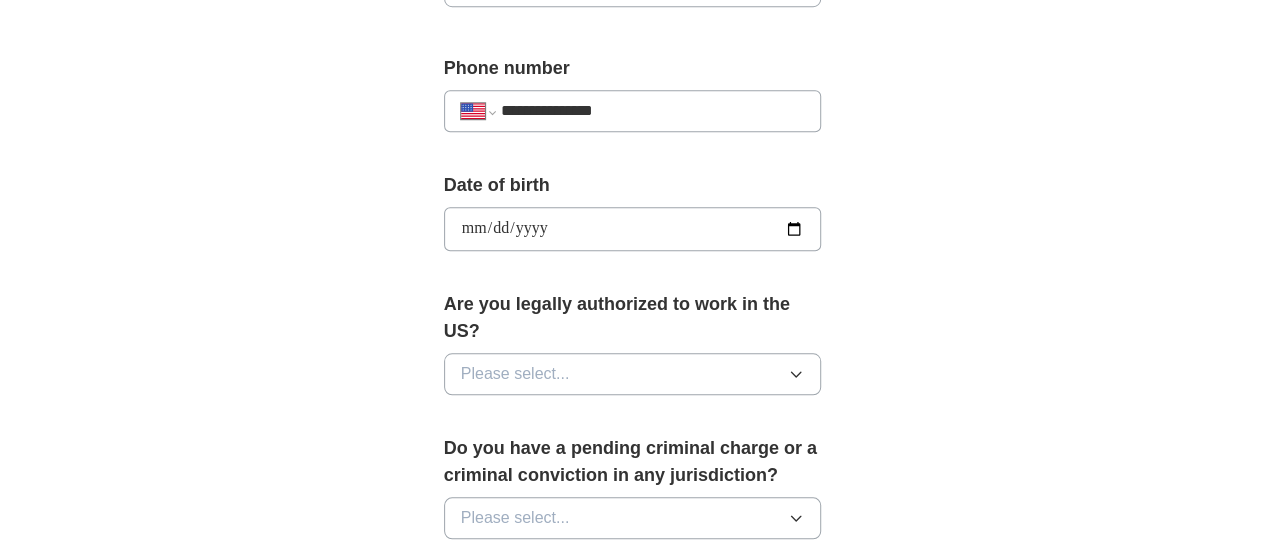 scroll, scrollTop: 796, scrollLeft: 0, axis: vertical 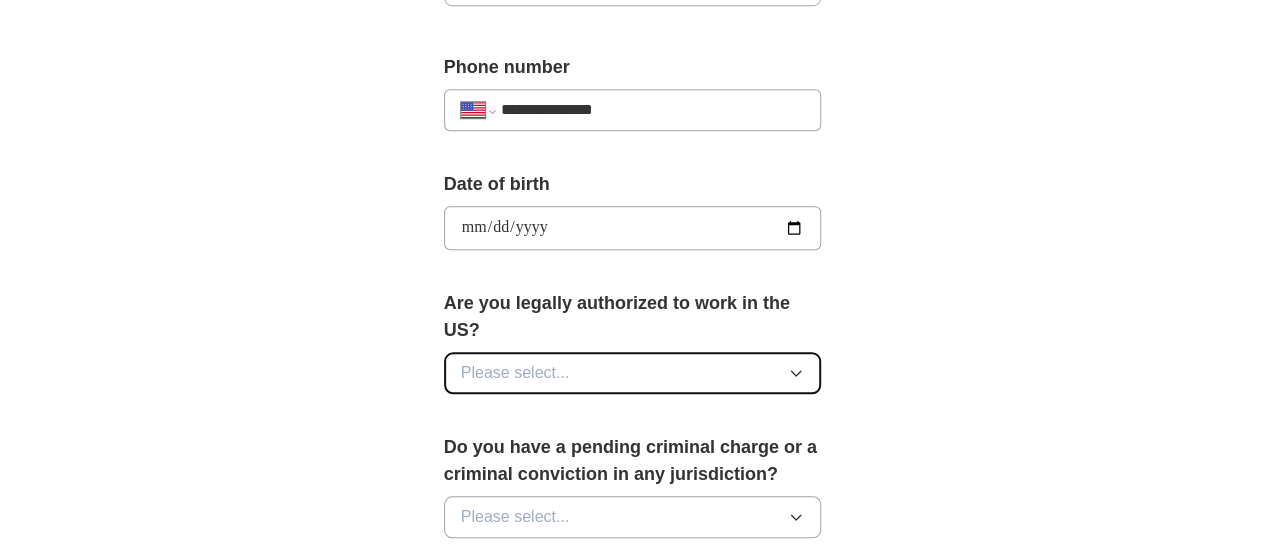 click on "Please select..." at bounding box center (633, 373) 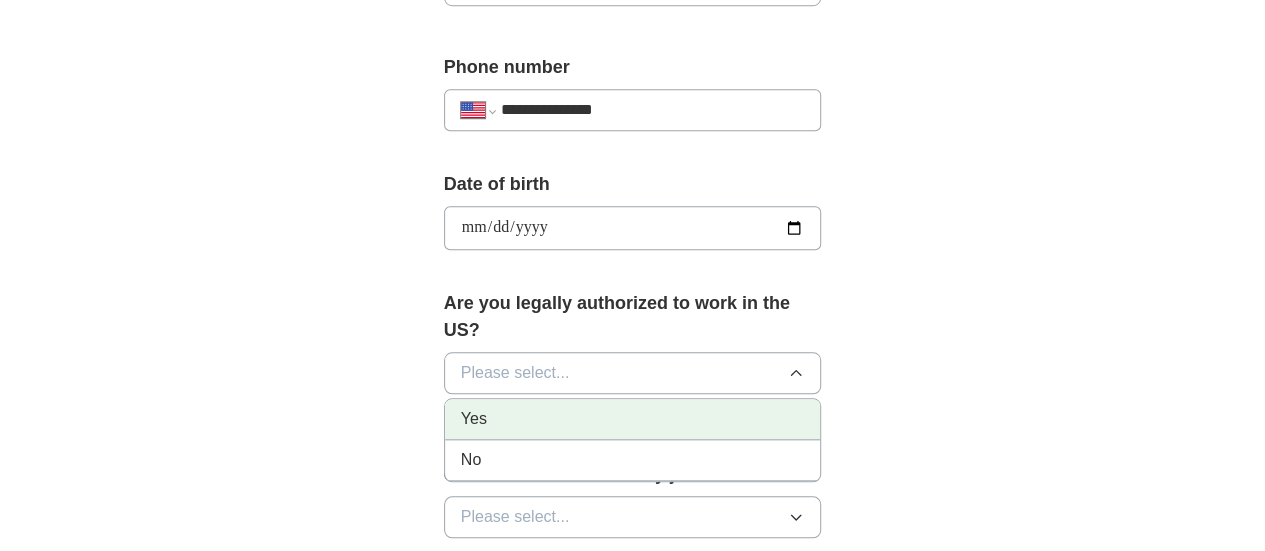 click on "Yes" at bounding box center [633, 419] 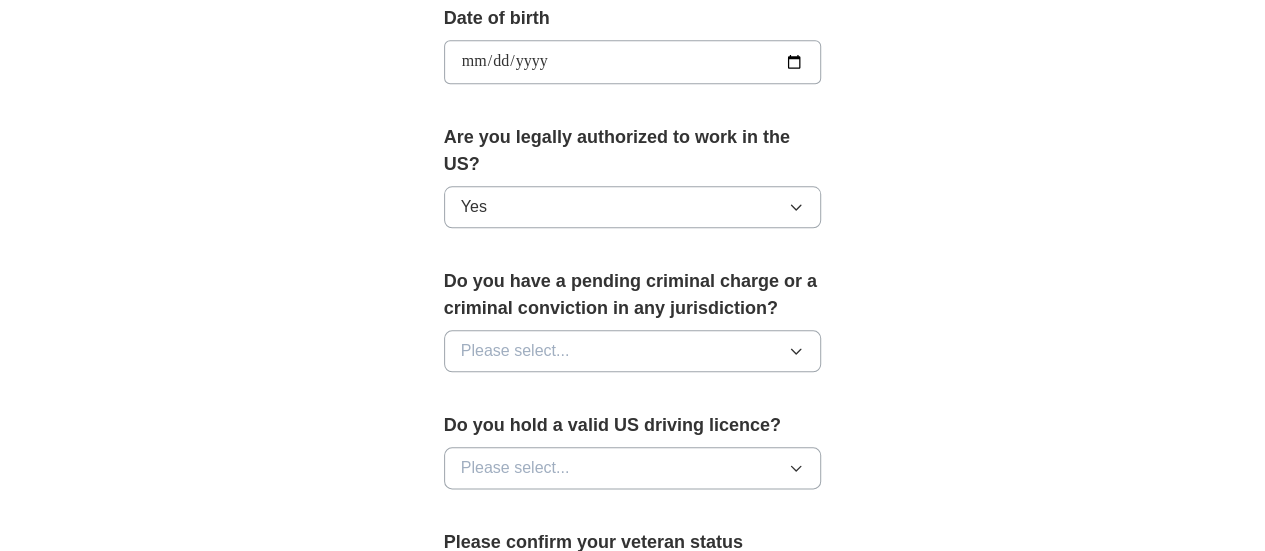 scroll, scrollTop: 963, scrollLeft: 0, axis: vertical 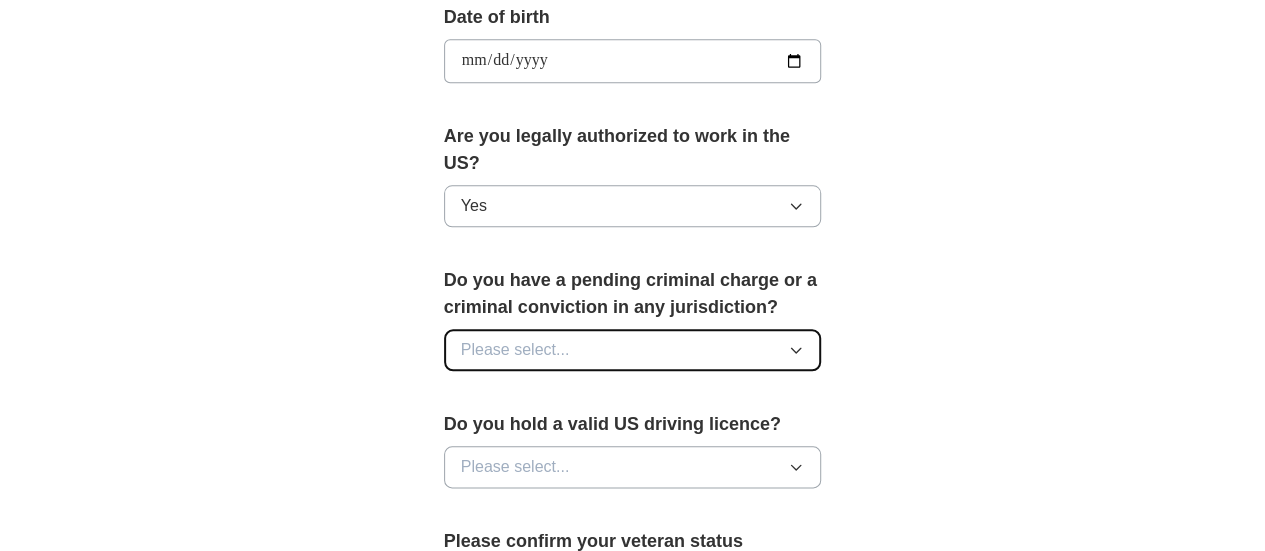 click on "Please select..." at bounding box center (633, 350) 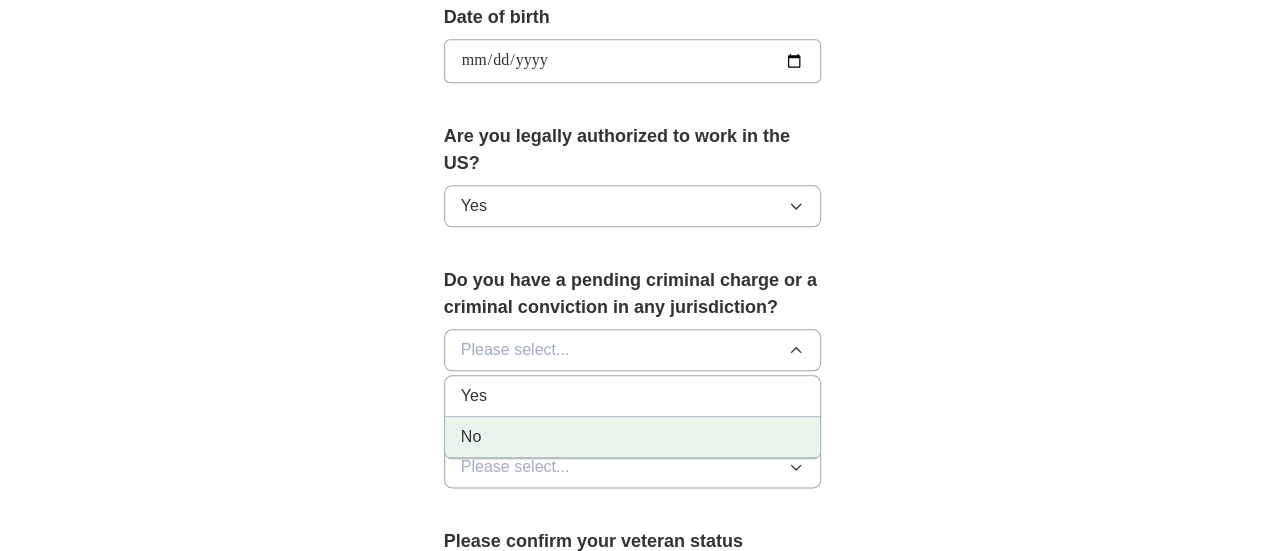 click on "No" at bounding box center [633, 437] 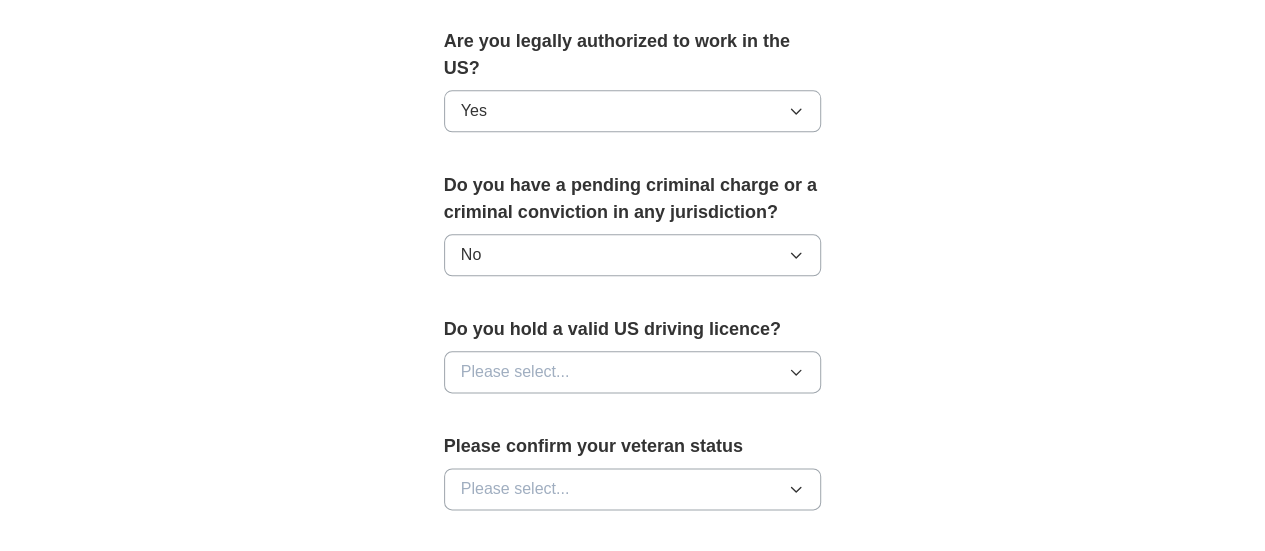 scroll, scrollTop: 1067, scrollLeft: 0, axis: vertical 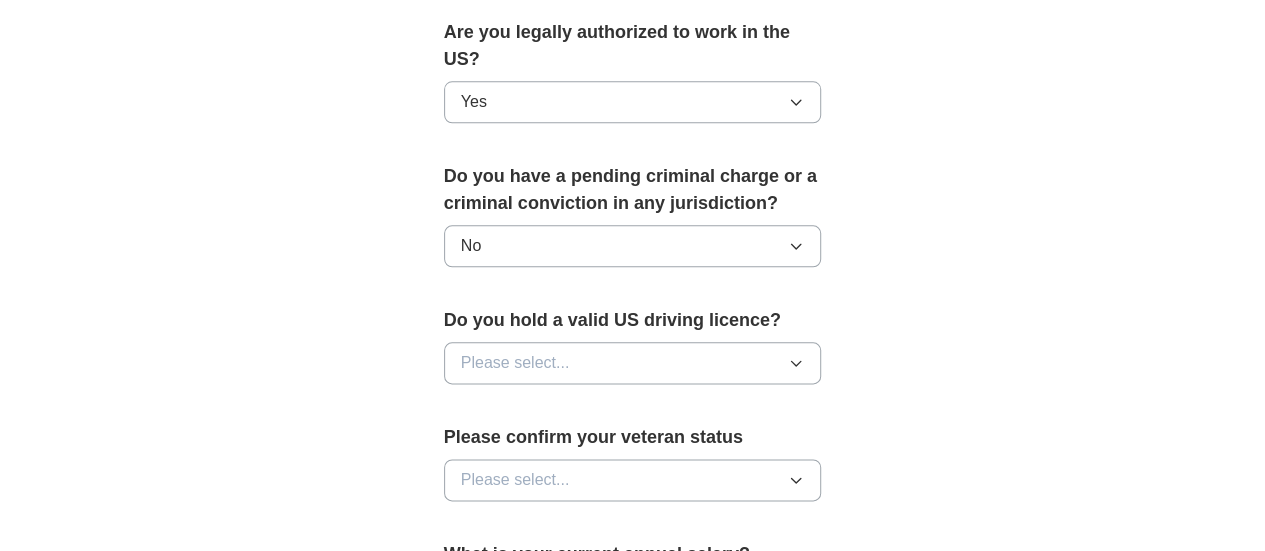 click on "Do you hold a valid US driving licence? Please select..." at bounding box center [633, 353] 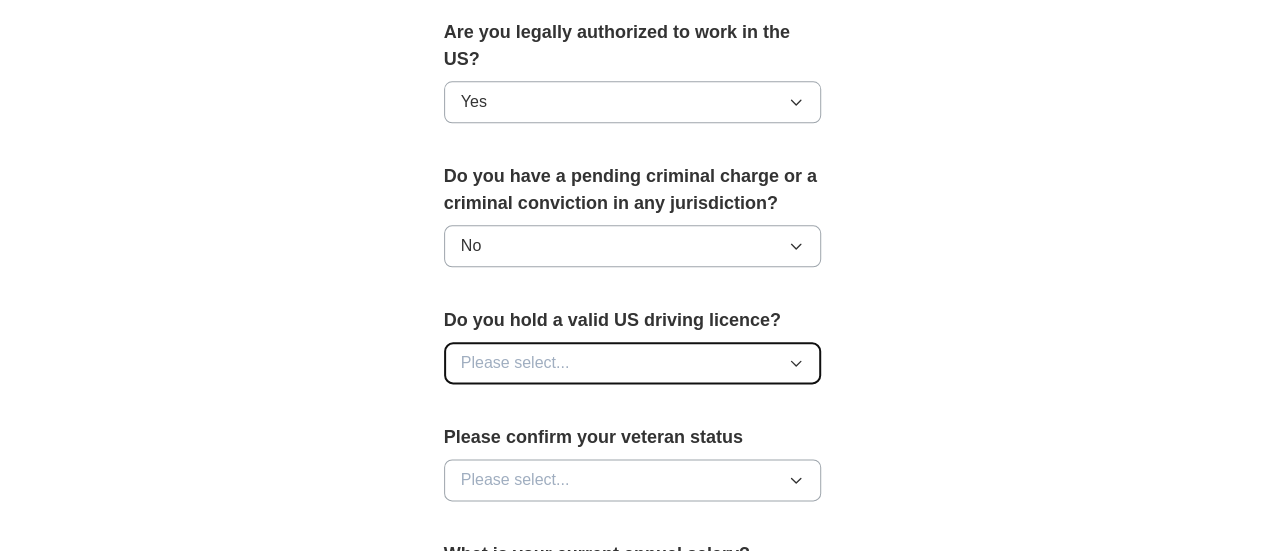 click on "Please select..." at bounding box center (633, 363) 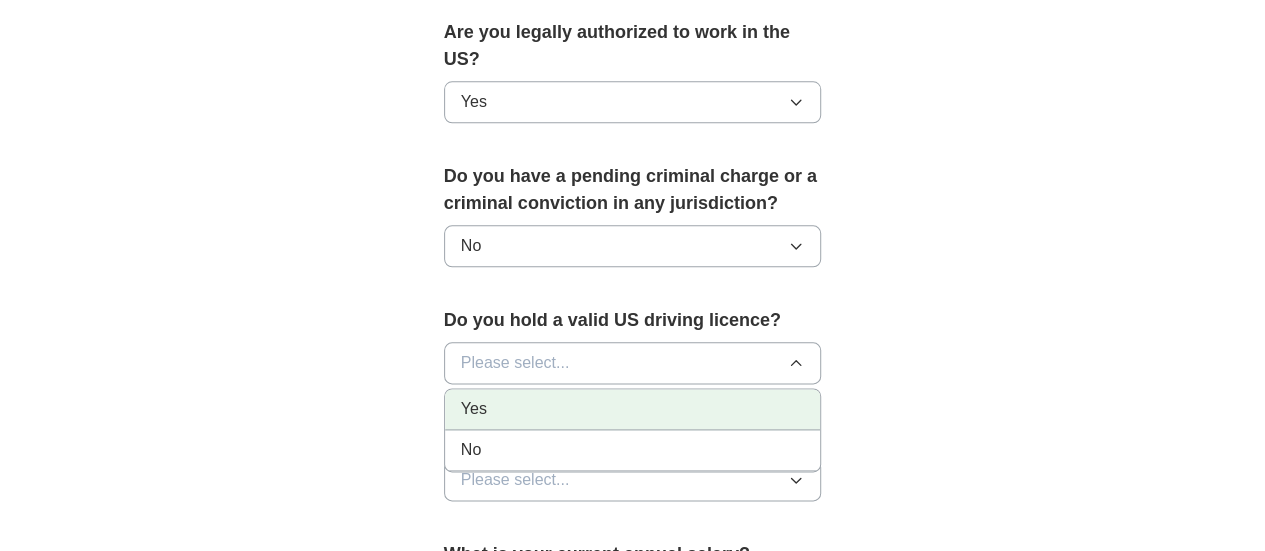 click on "Yes" at bounding box center [633, 409] 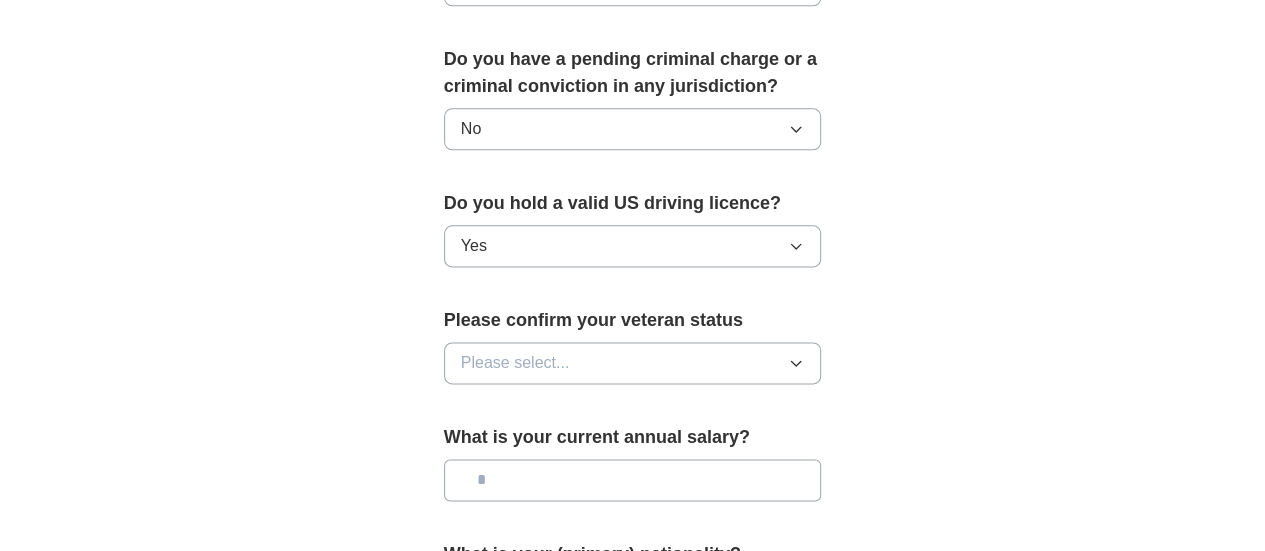 scroll, scrollTop: 1185, scrollLeft: 0, axis: vertical 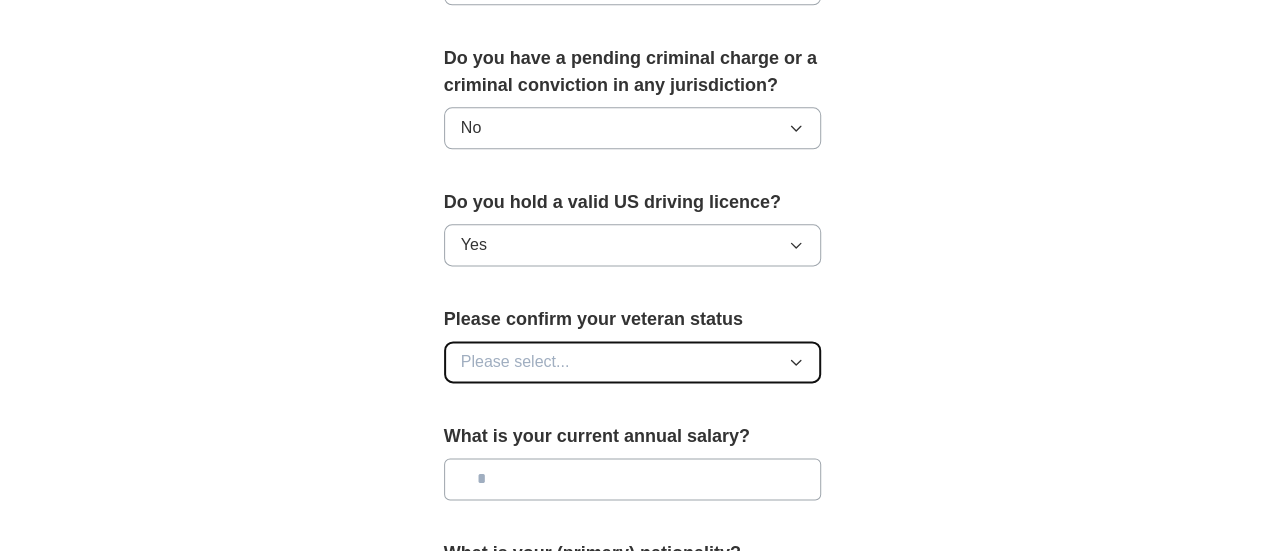click on "Please select..." at bounding box center [633, 362] 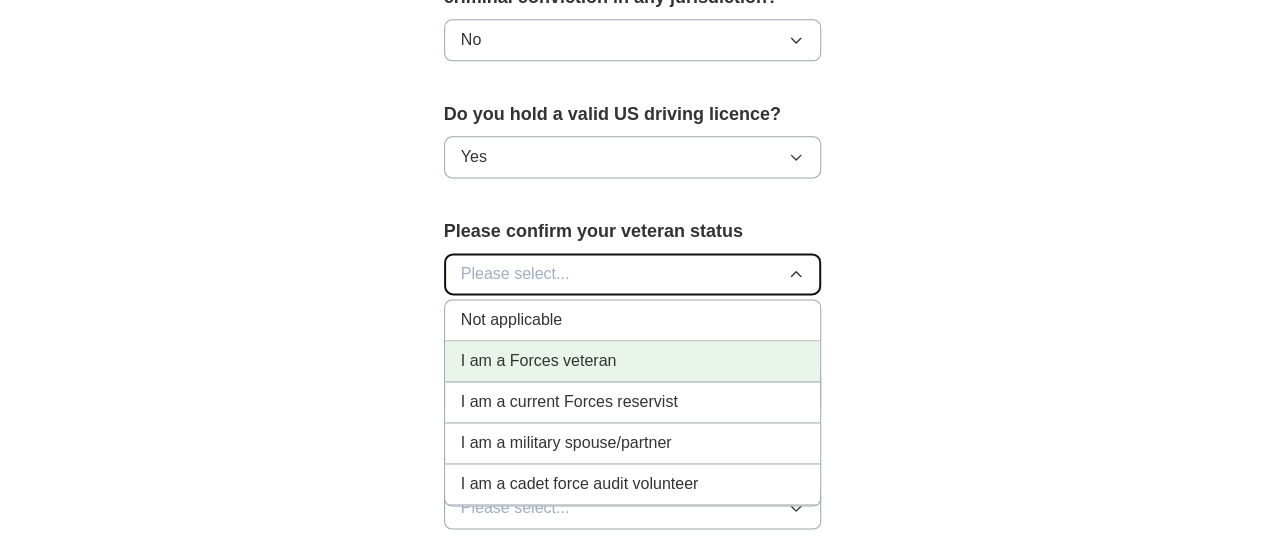 scroll, scrollTop: 1279, scrollLeft: 0, axis: vertical 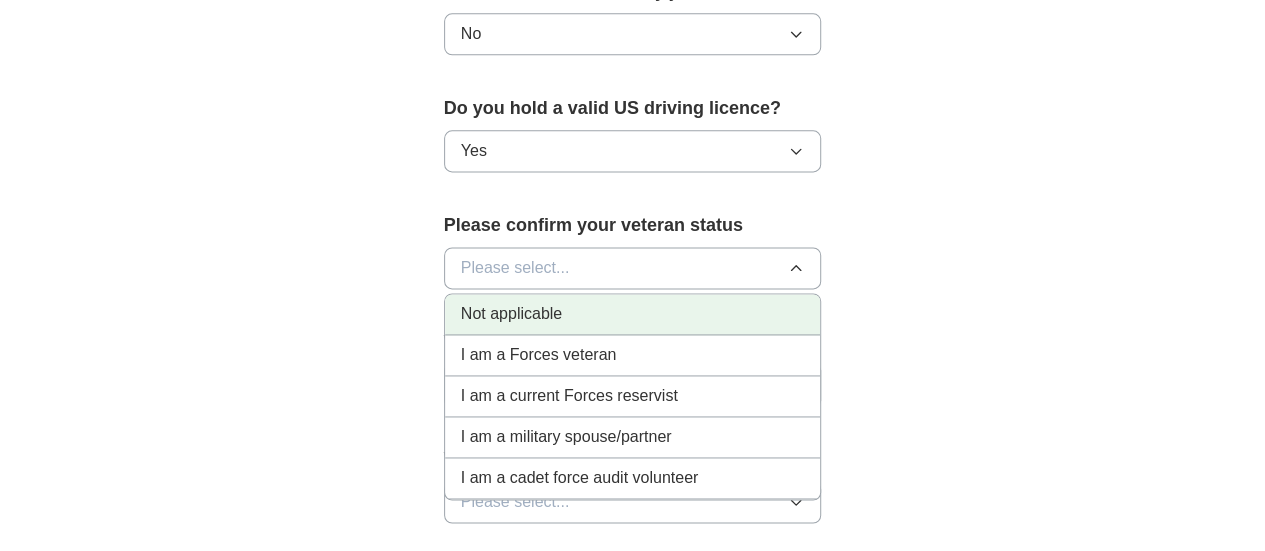 click on "Not applicable" at bounding box center (633, 314) 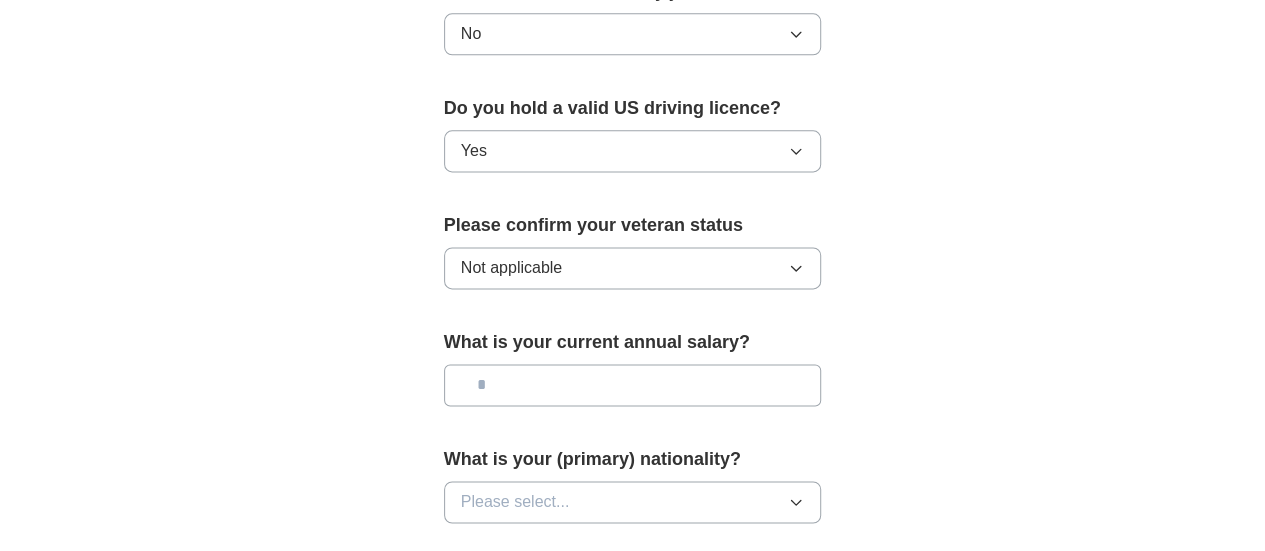 click at bounding box center [633, 385] 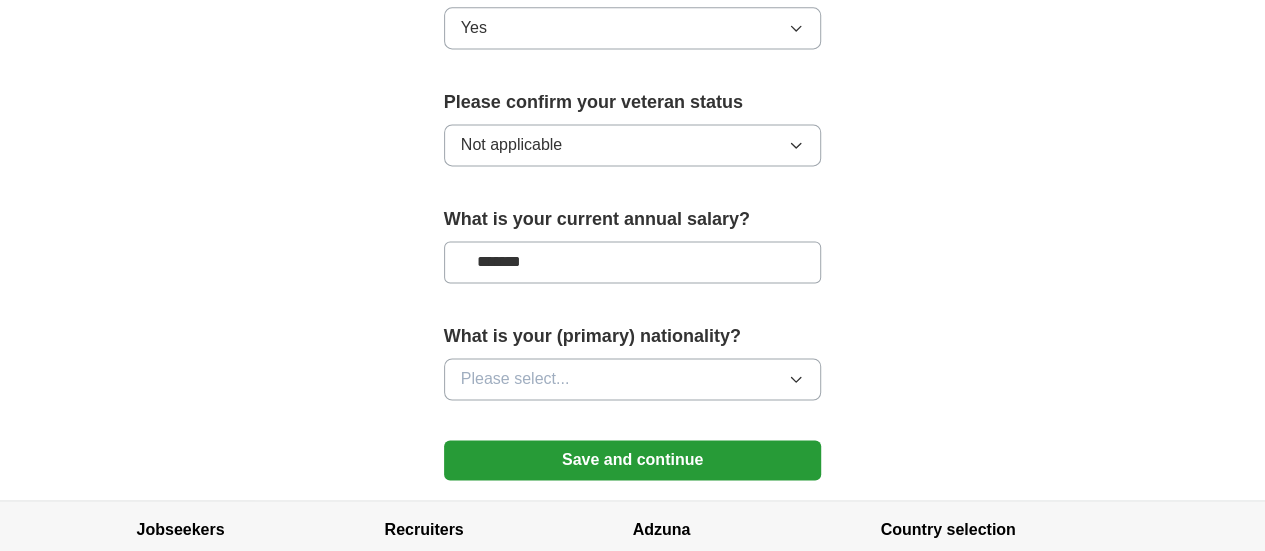 scroll, scrollTop: 1403, scrollLeft: 0, axis: vertical 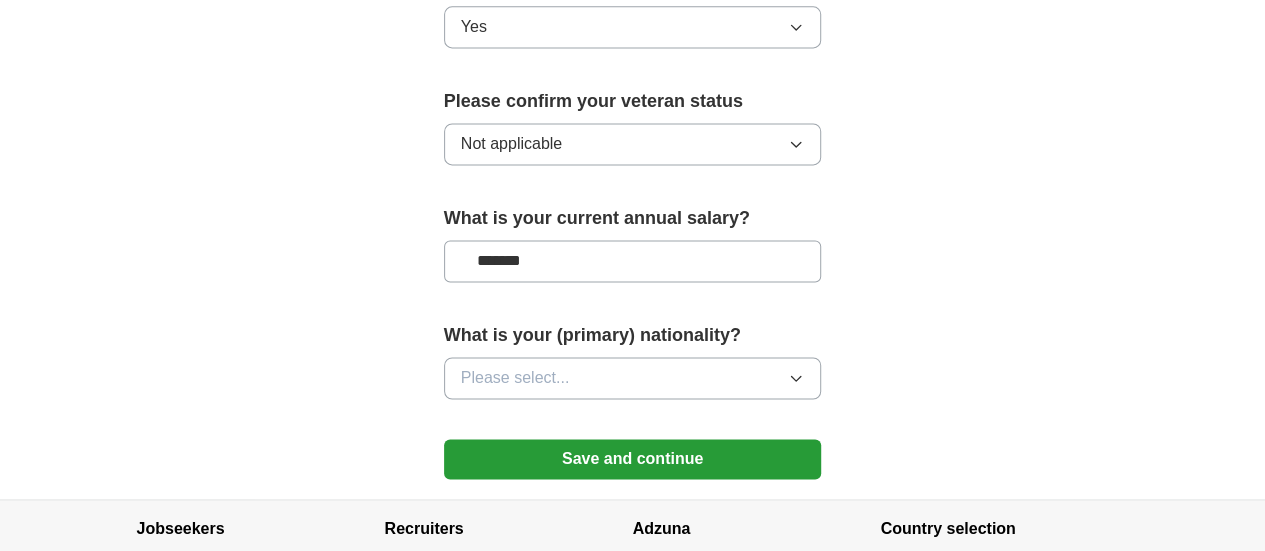 type on "*******" 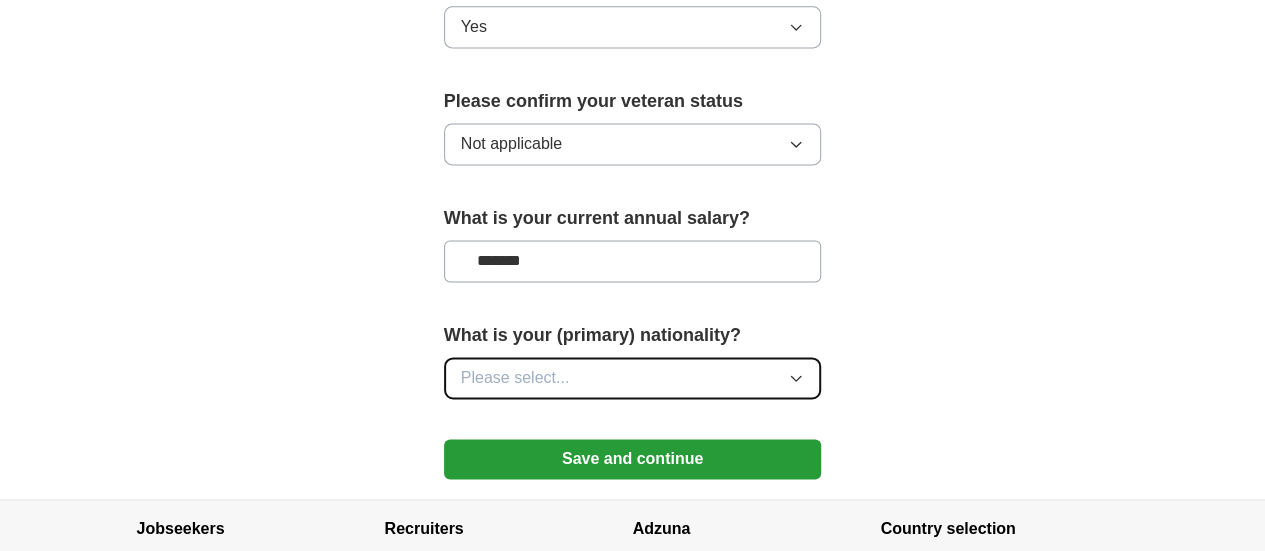 click on "Please select..." at bounding box center [633, 378] 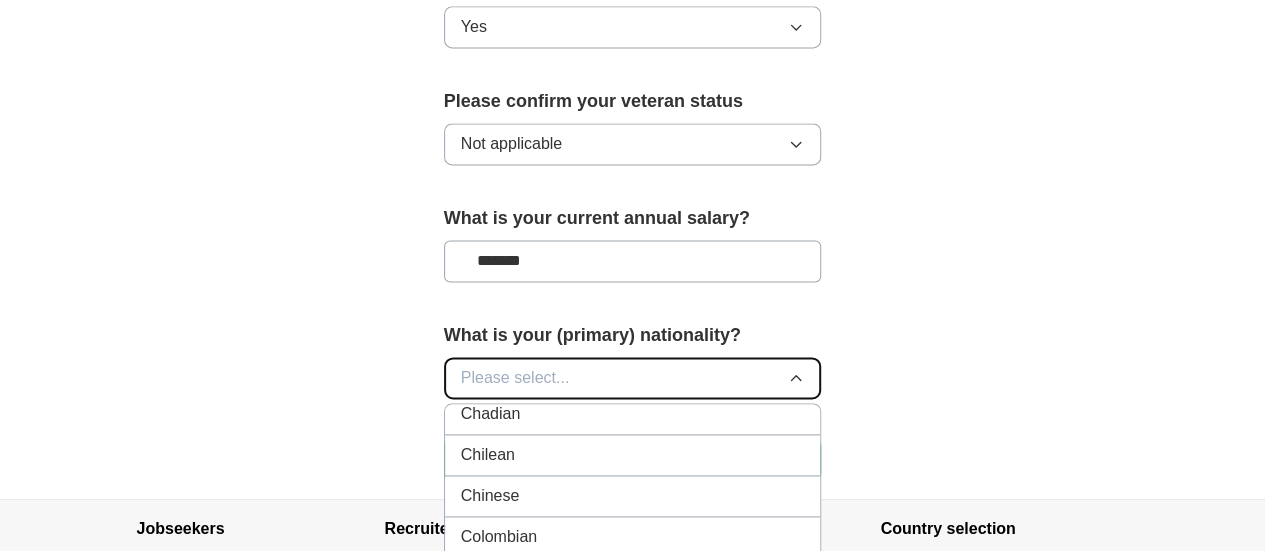 scroll, scrollTop: 1527, scrollLeft: 0, axis: vertical 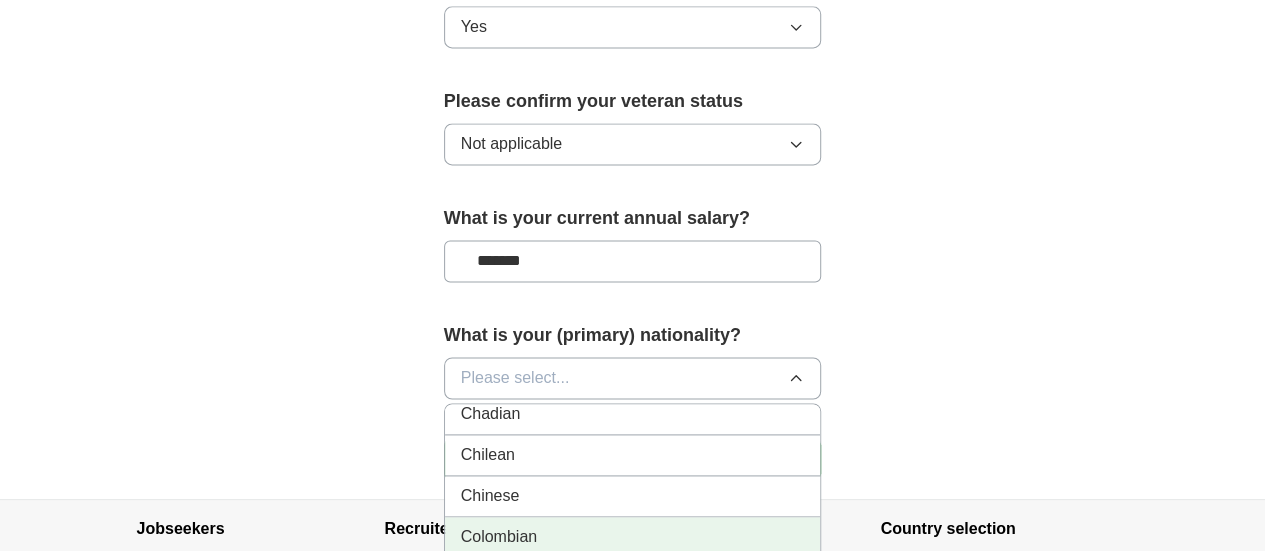 click on "Colombian" at bounding box center [633, 537] 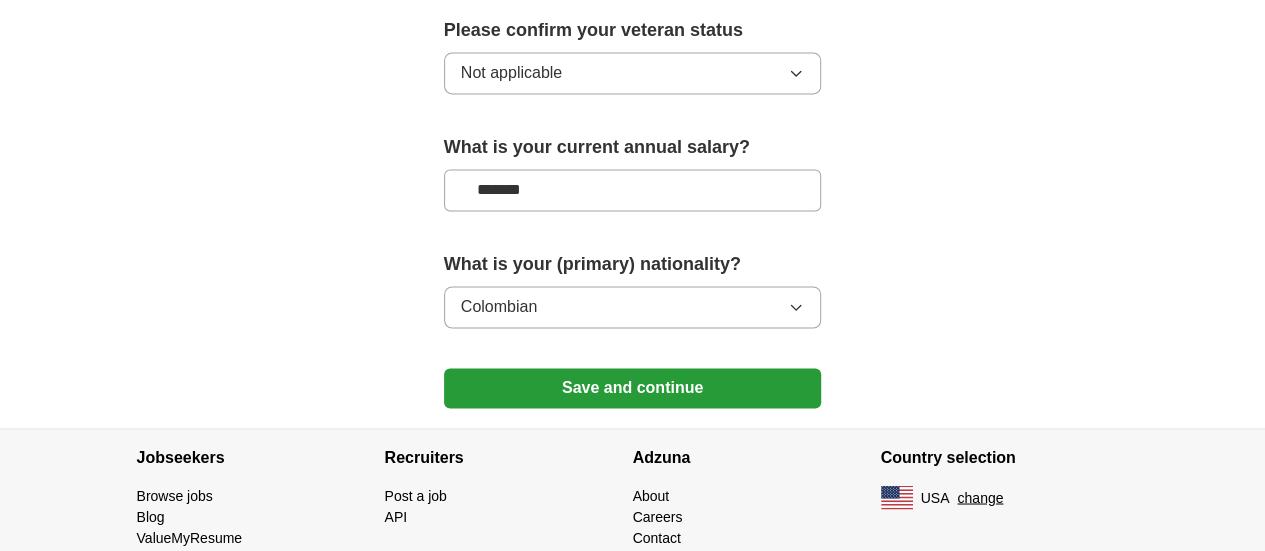 scroll, scrollTop: 1478, scrollLeft: 0, axis: vertical 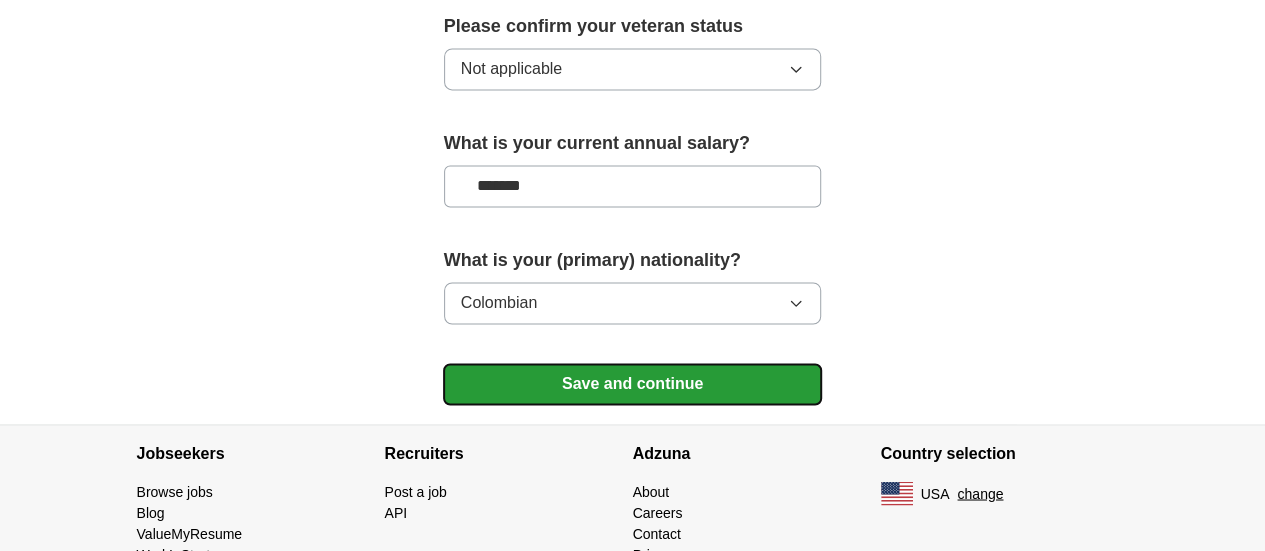 click on "Save and continue" at bounding box center [633, 384] 